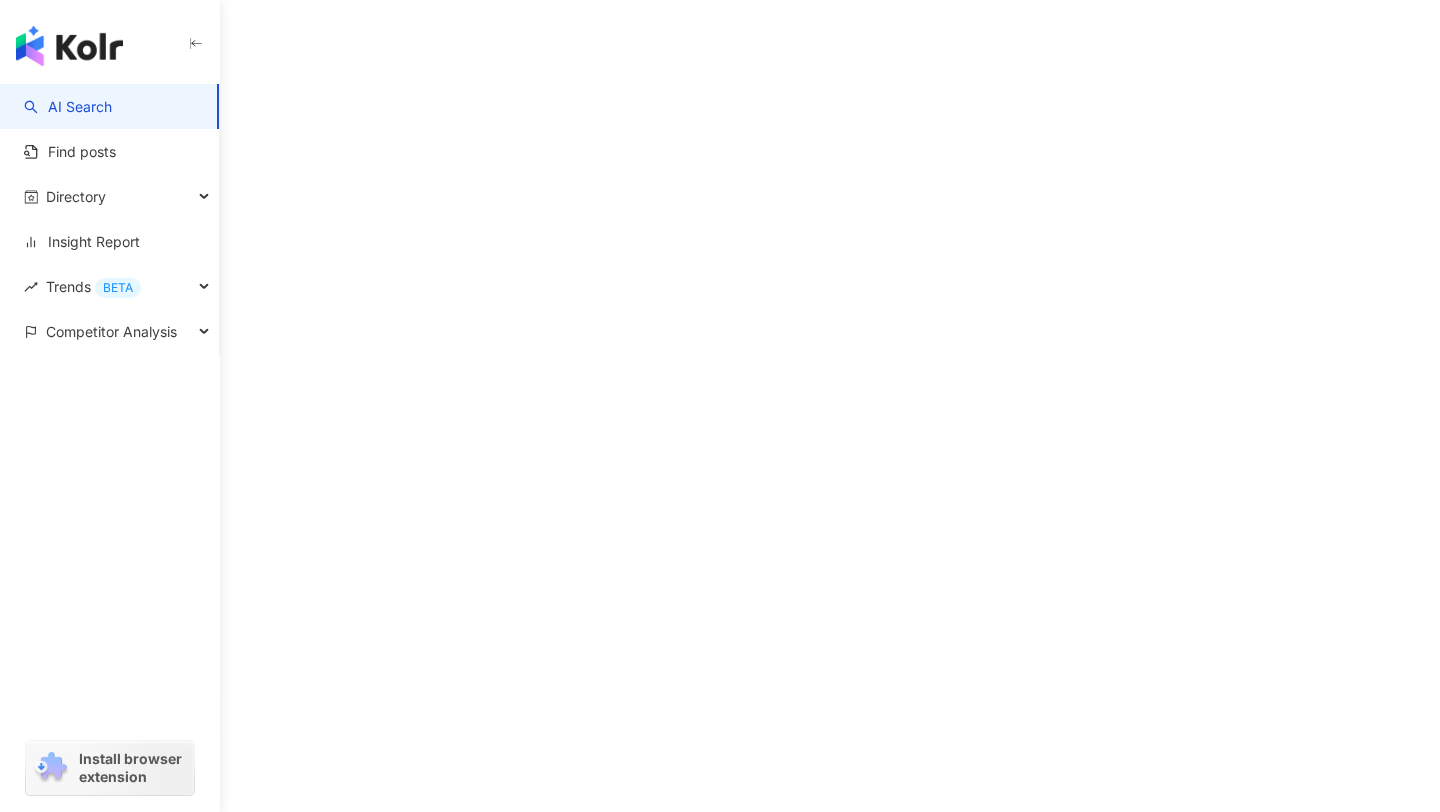 scroll, scrollTop: 0, scrollLeft: 0, axis: both 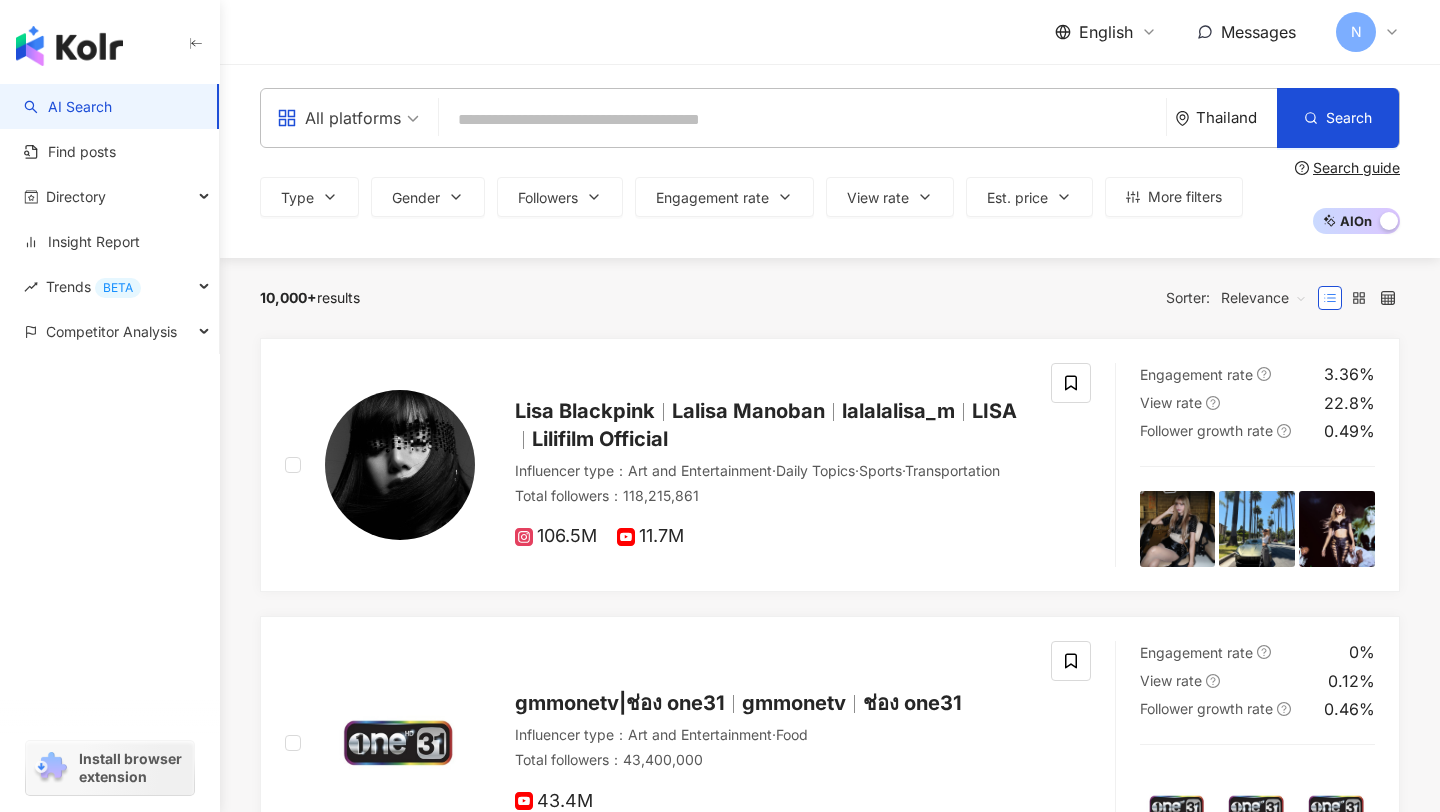 click at bounding box center [802, 120] 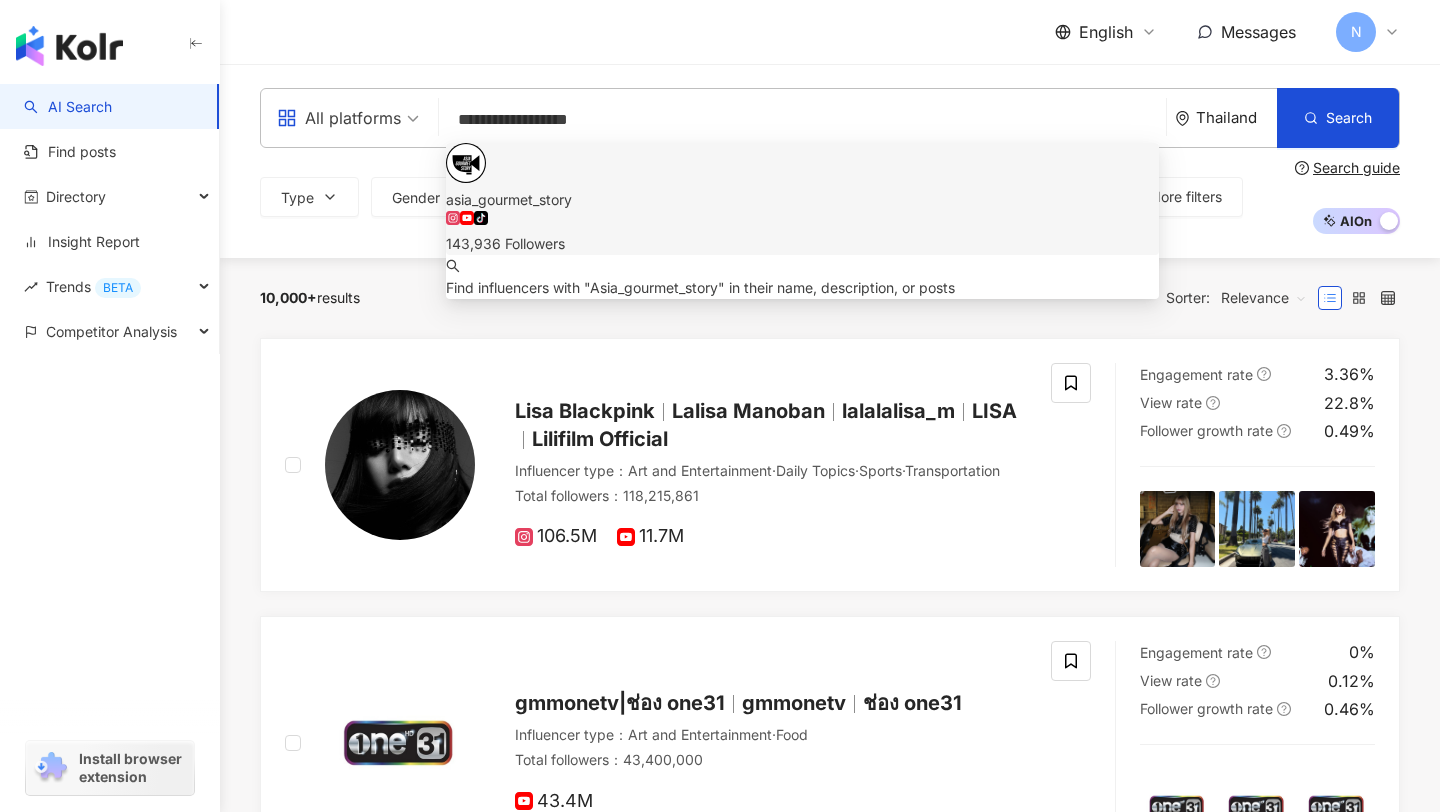 click on "asia_gourmet_story" at bounding box center (802, 200) 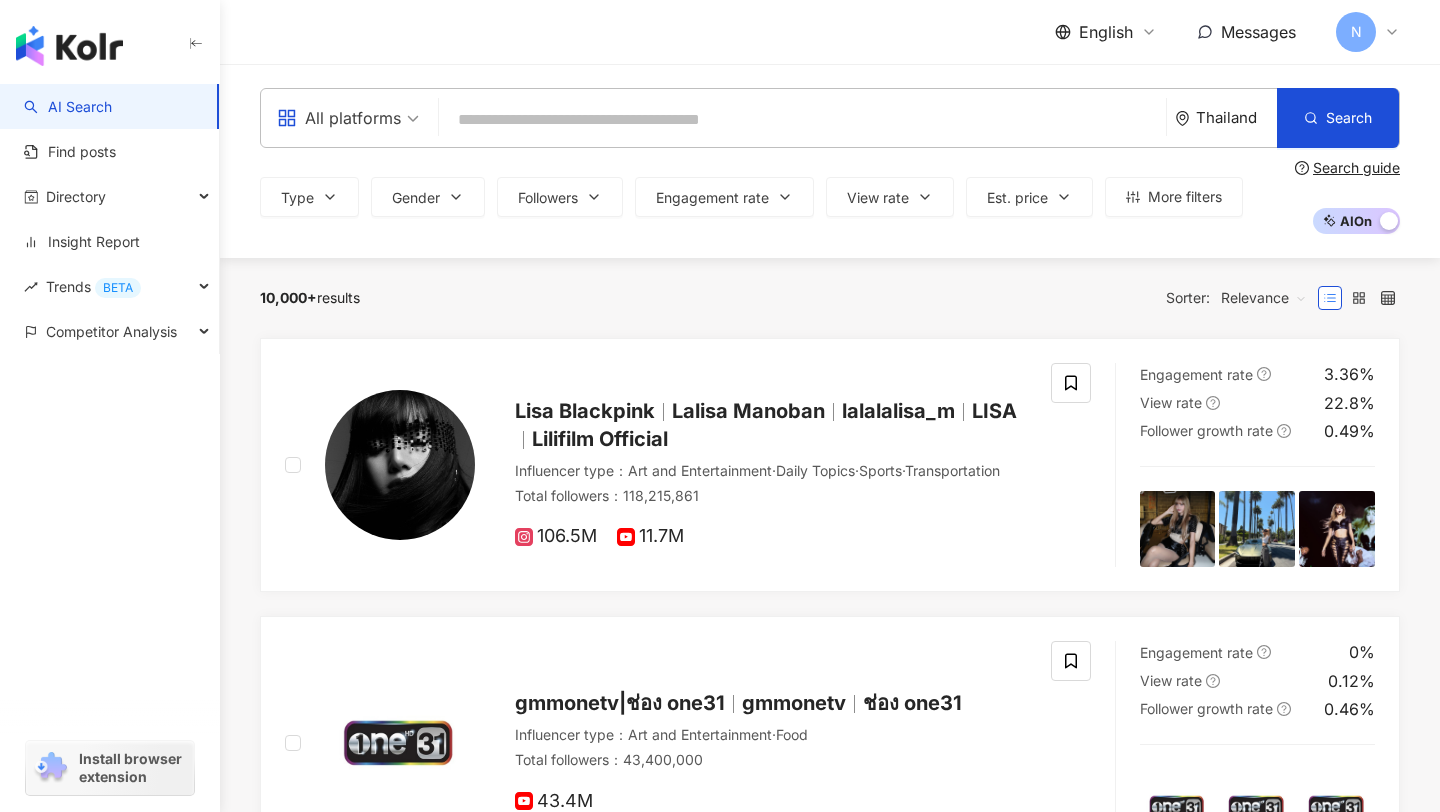 click at bounding box center (802, 120) 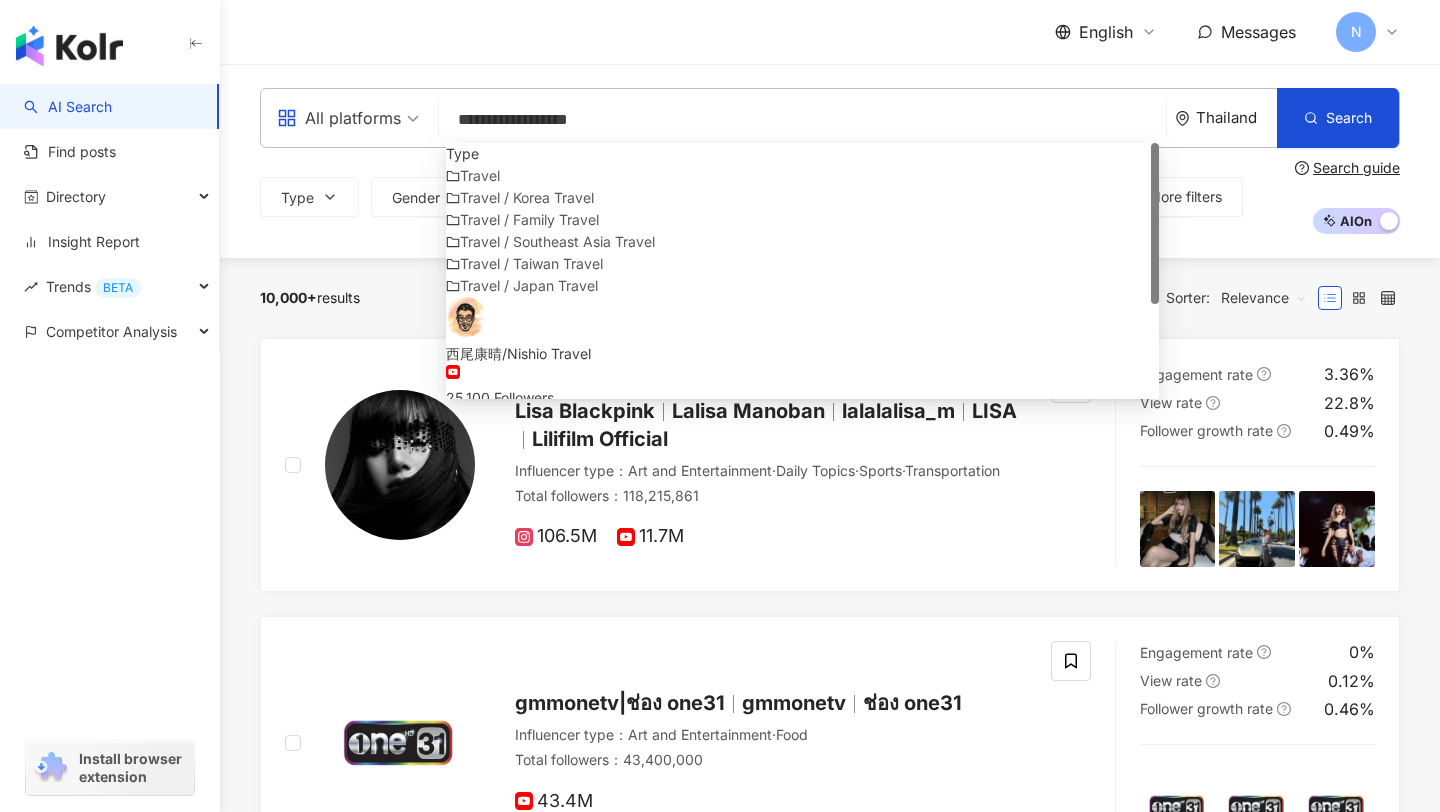drag, startPoint x: 523, startPoint y: 117, endPoint x: 425, endPoint y: 109, distance: 98.32599 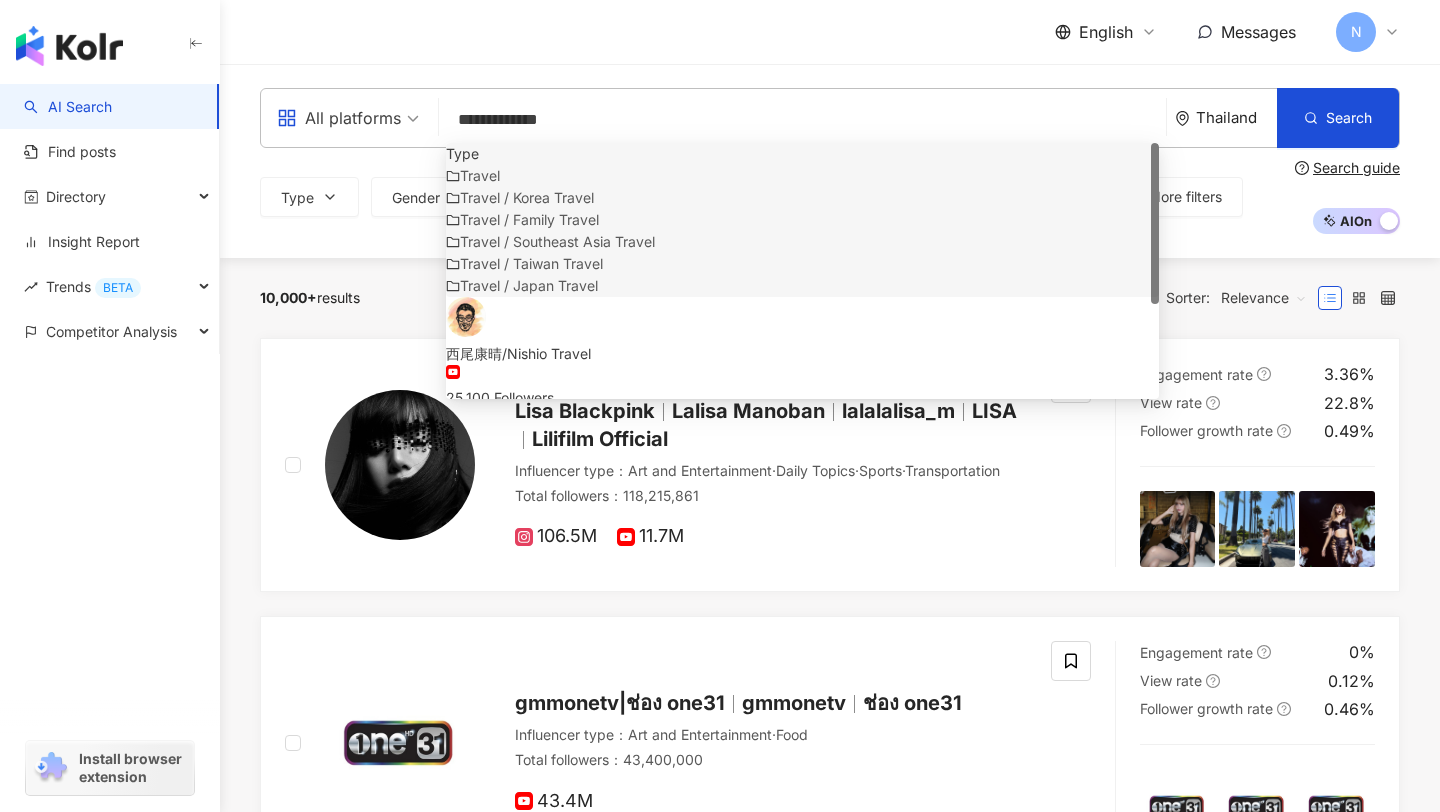 click on "English Messages N" at bounding box center (830, 32) 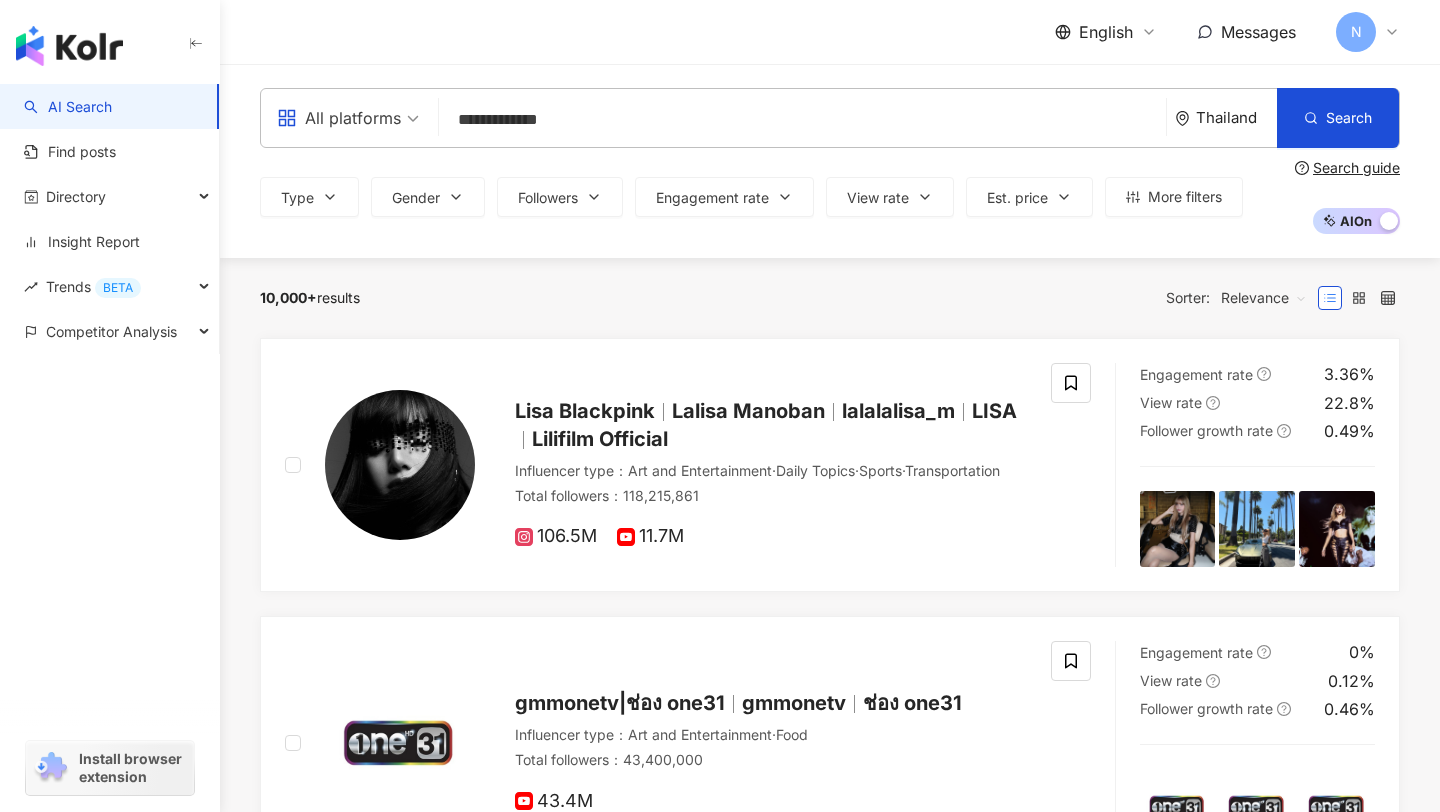 click on "**********" at bounding box center [802, 120] 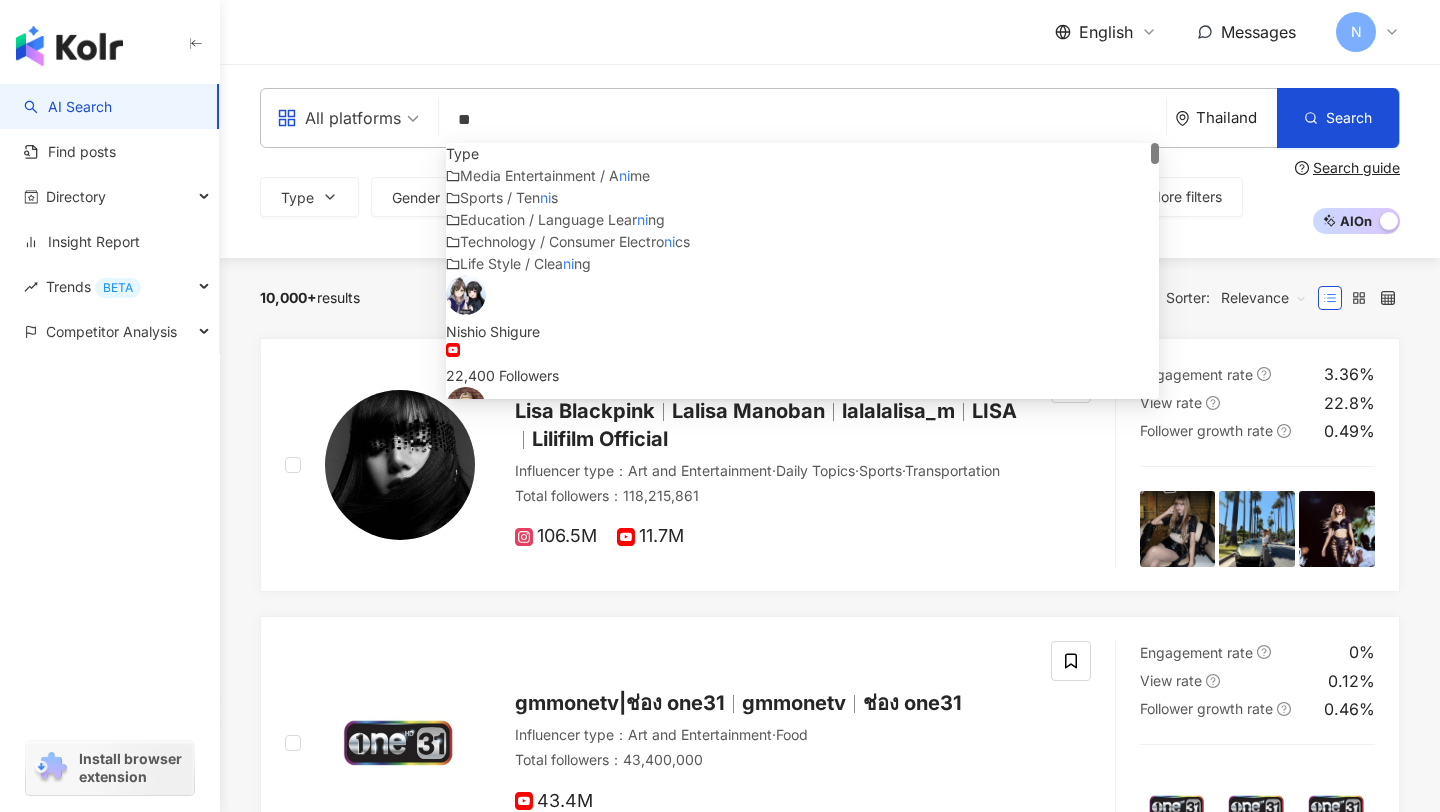 type on "*" 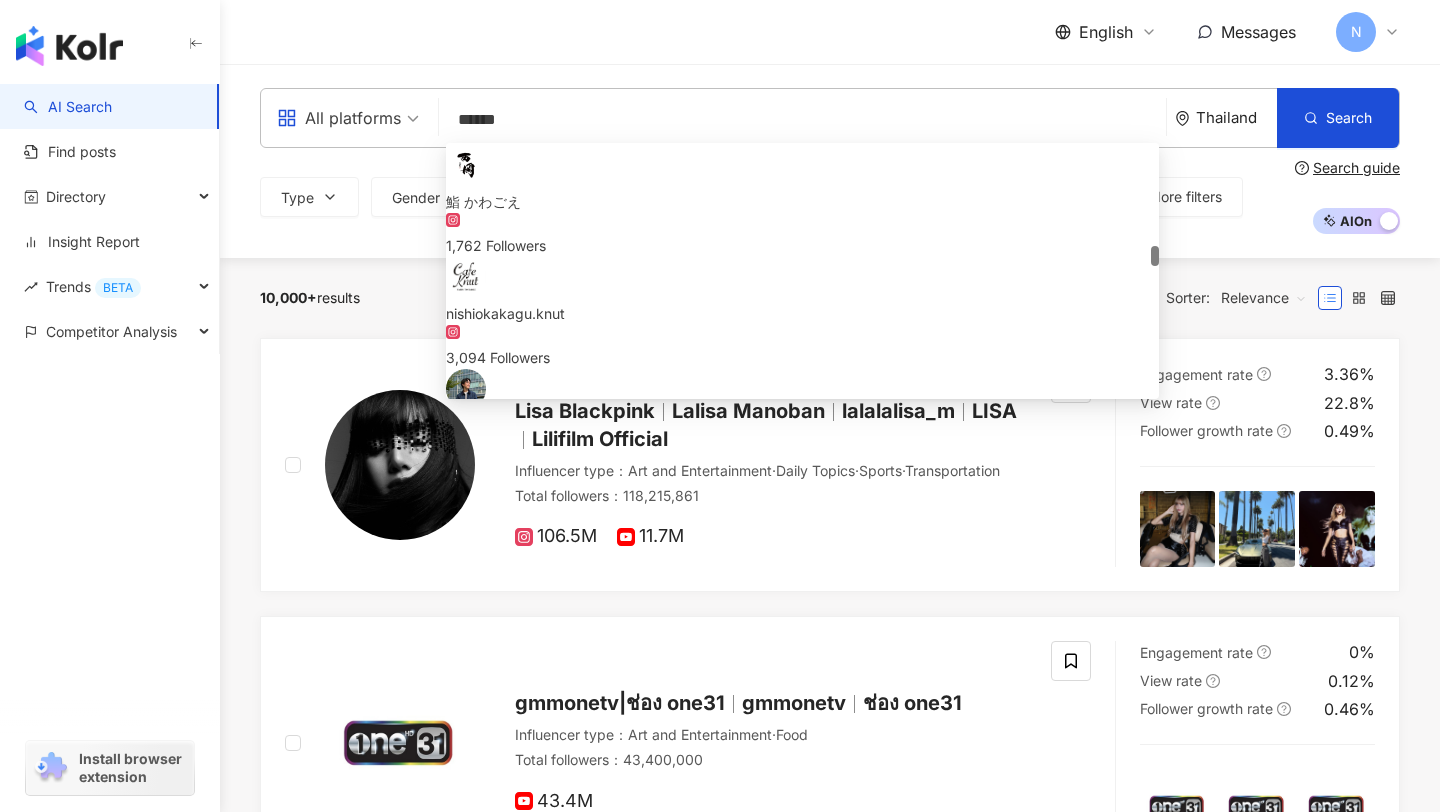scroll, scrollTop: 1300, scrollLeft: 0, axis: vertical 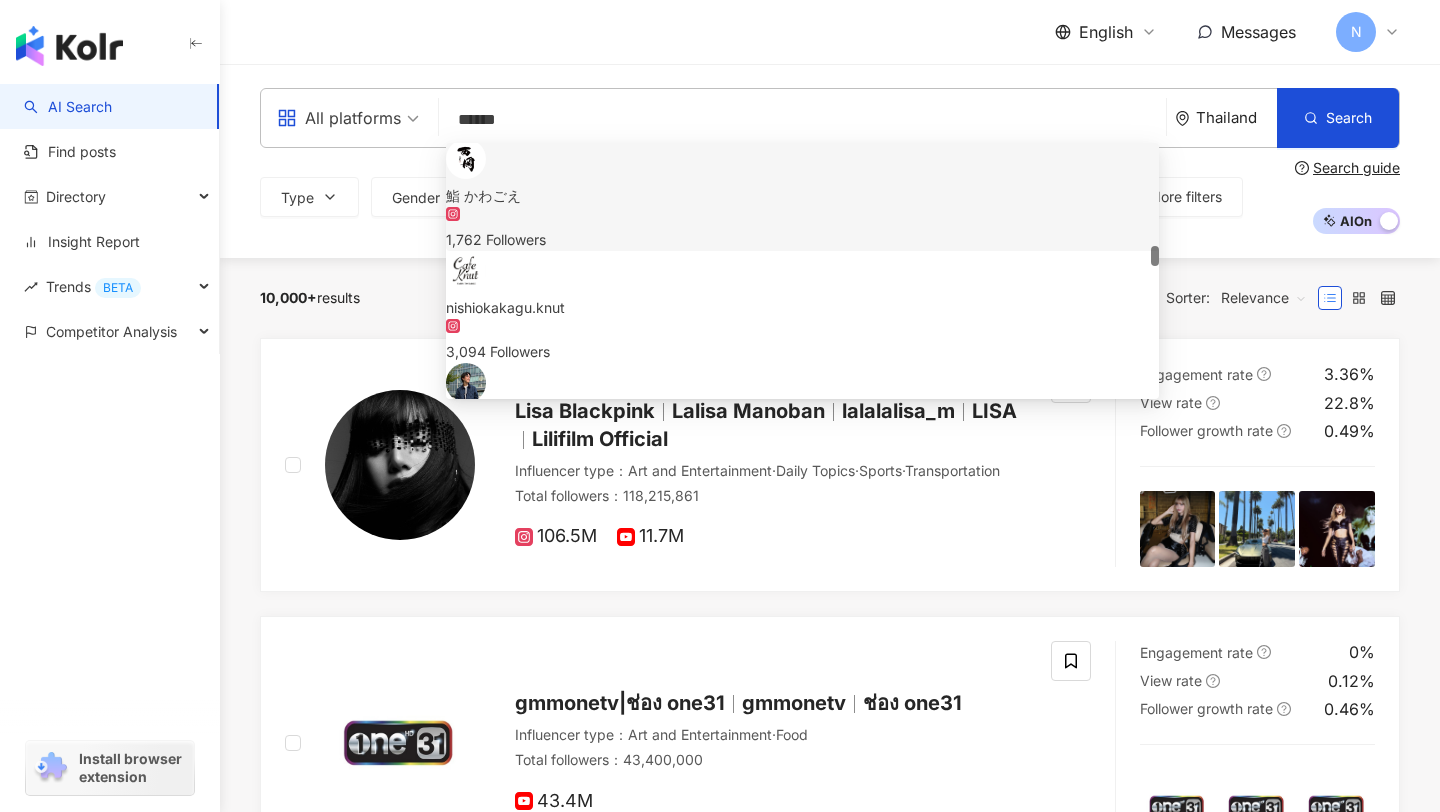 click on "******" at bounding box center (802, 120) 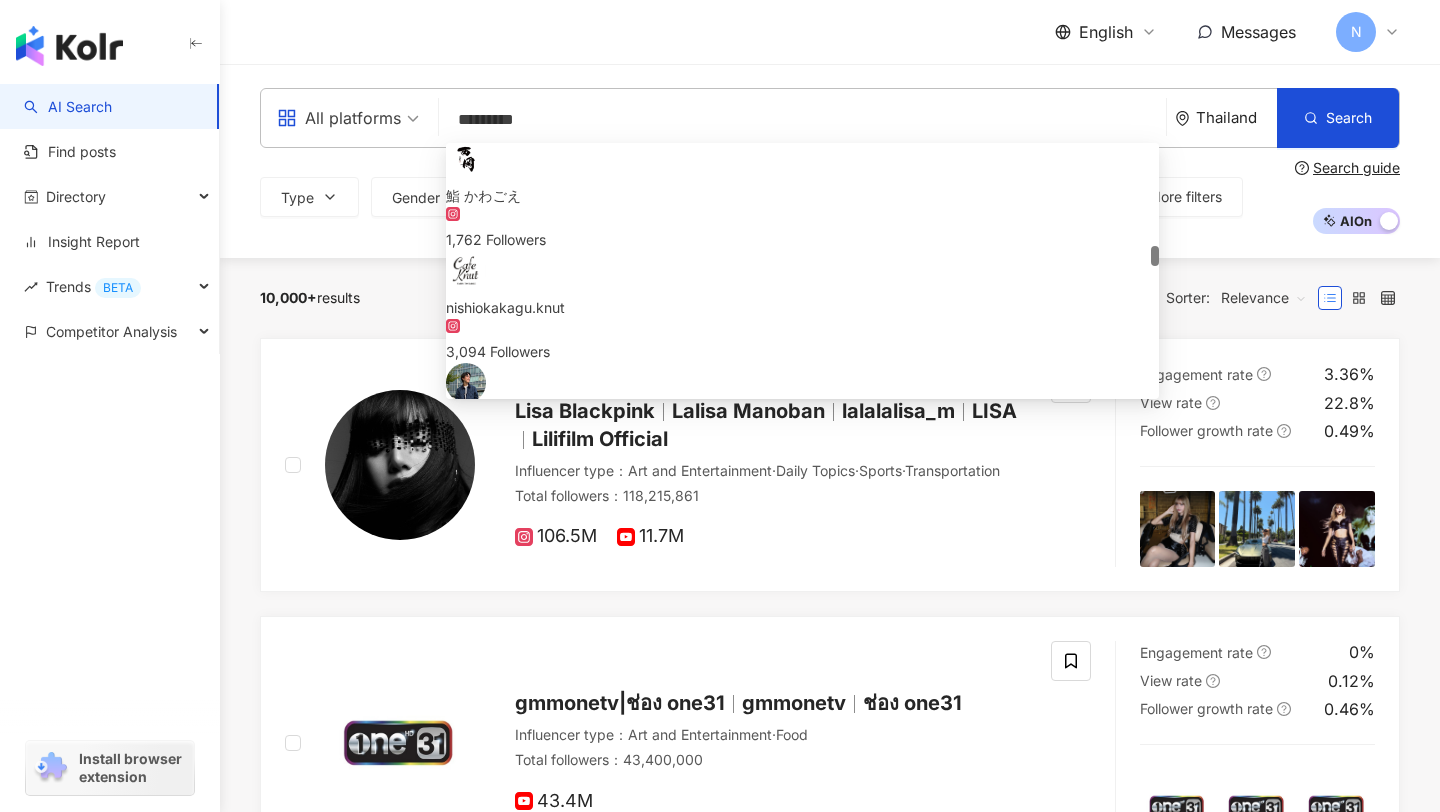 scroll, scrollTop: 0, scrollLeft: 0, axis: both 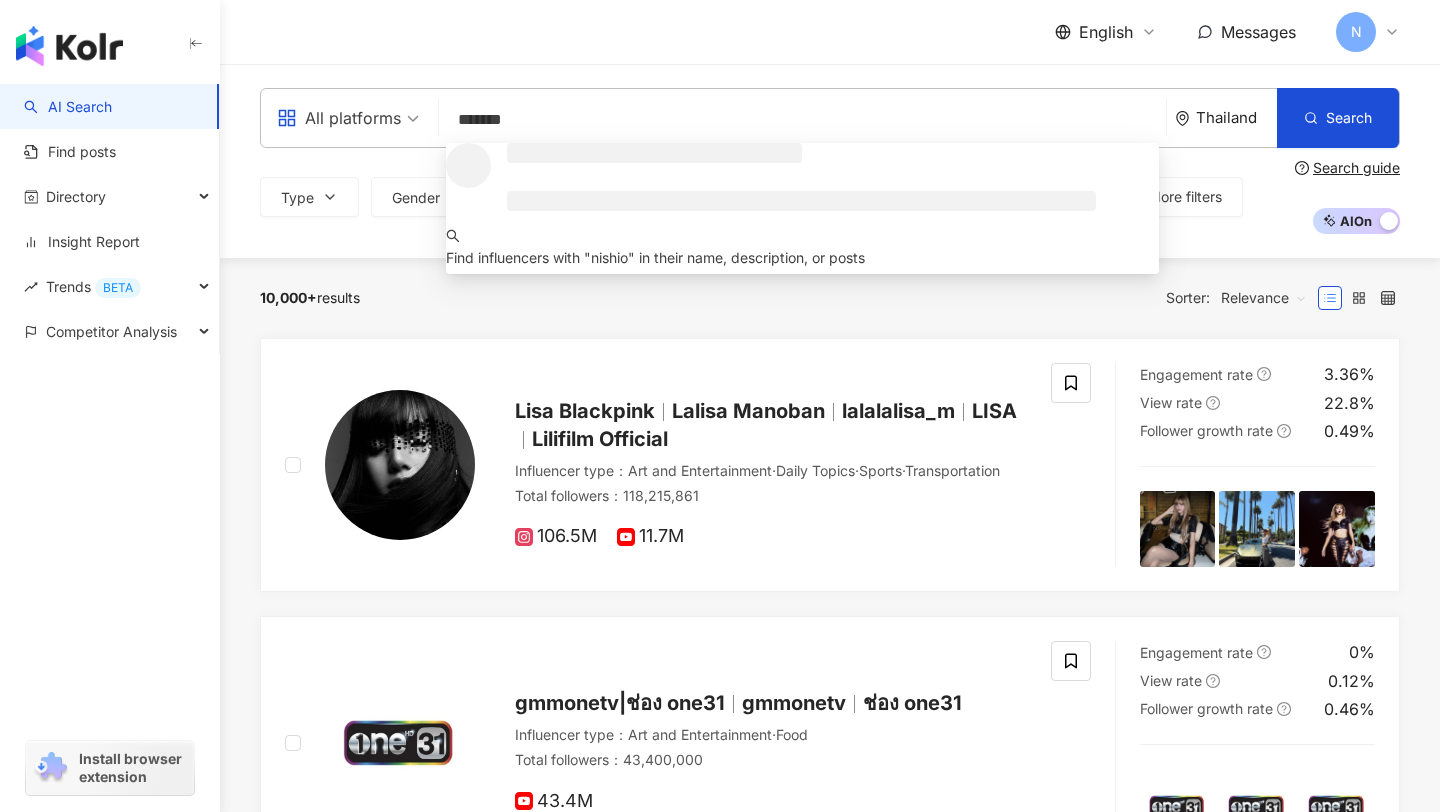 click on "******" at bounding box center (802, 120) 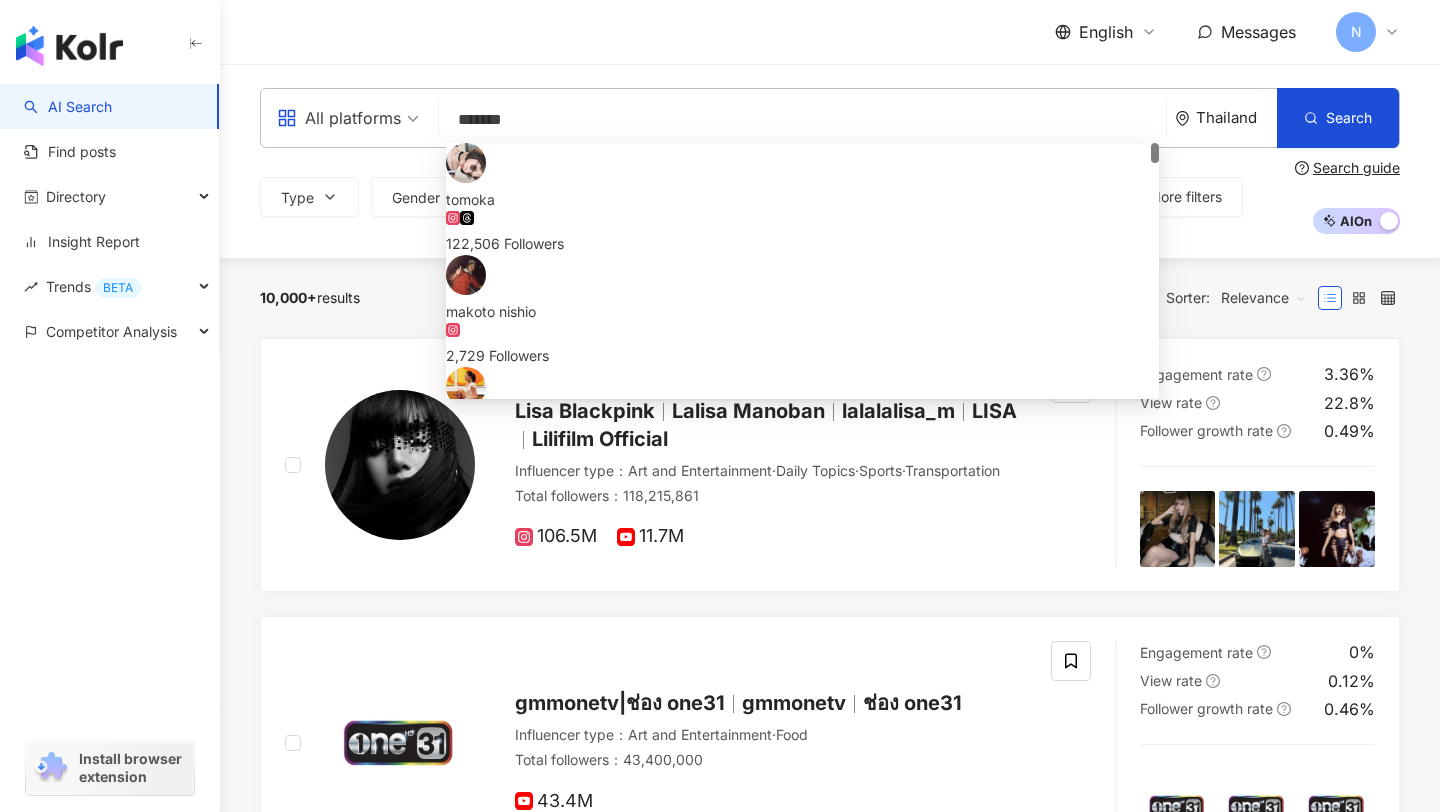 click on "******" at bounding box center [802, 120] 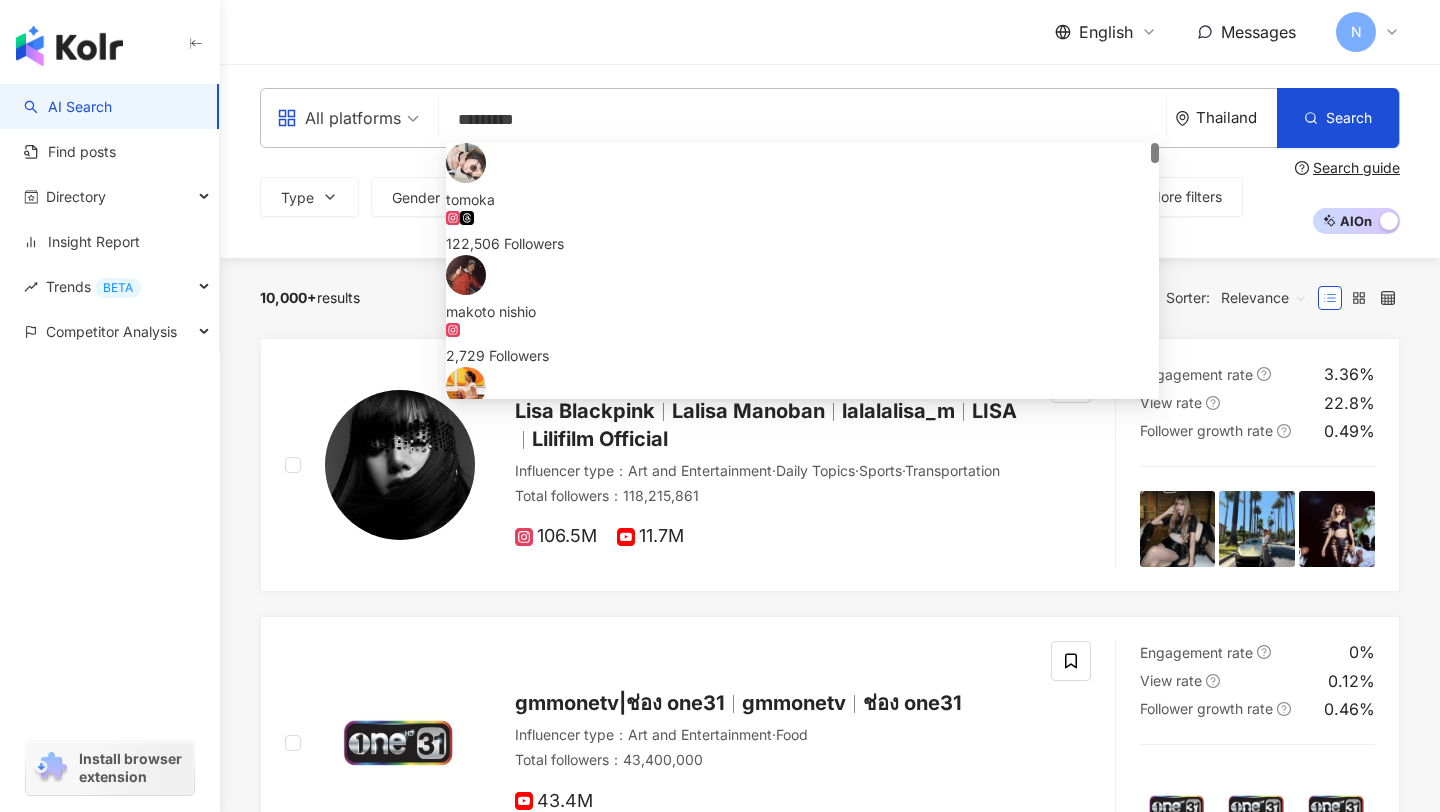 type on "*********" 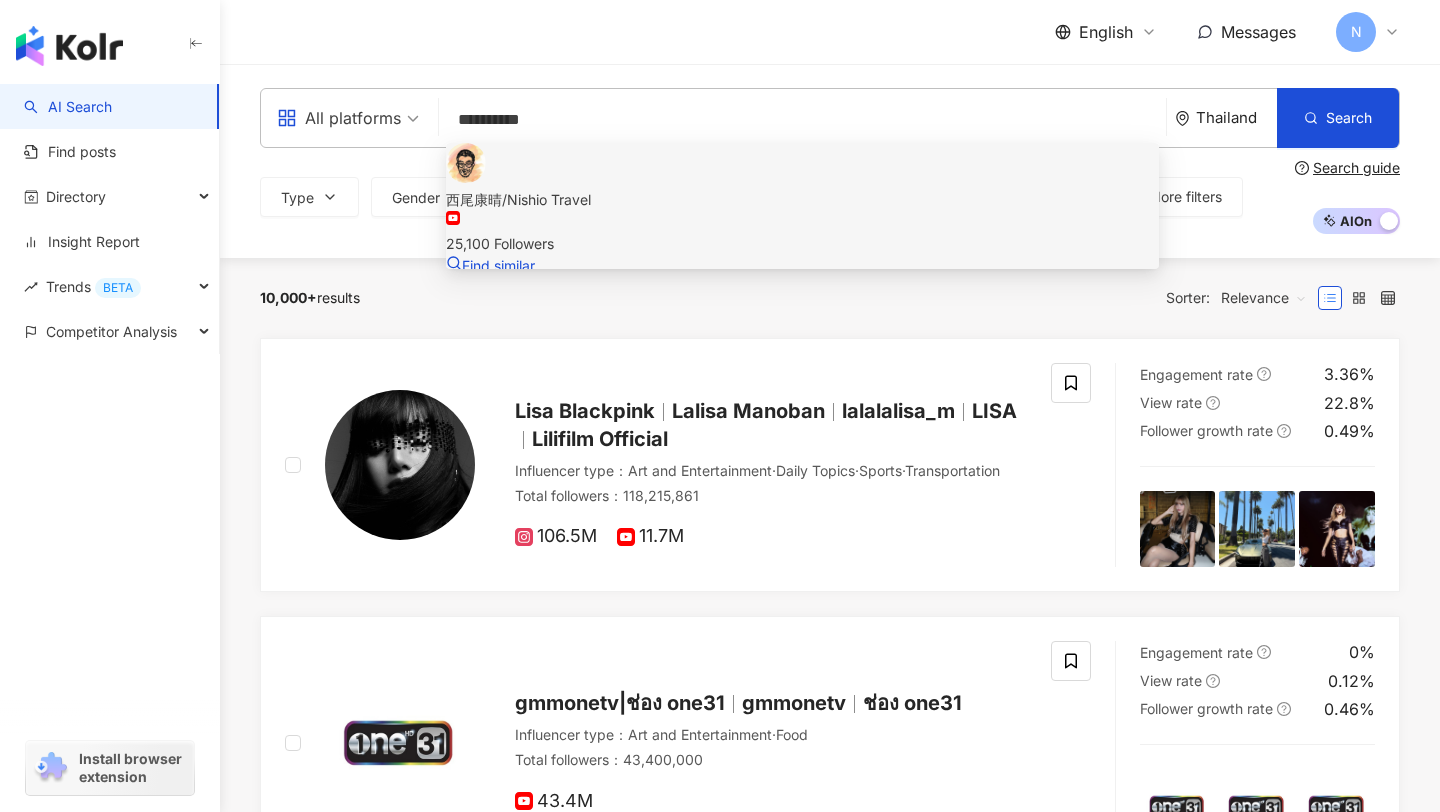 click on "西尾康晴/Nishio Travel" at bounding box center [802, 200] 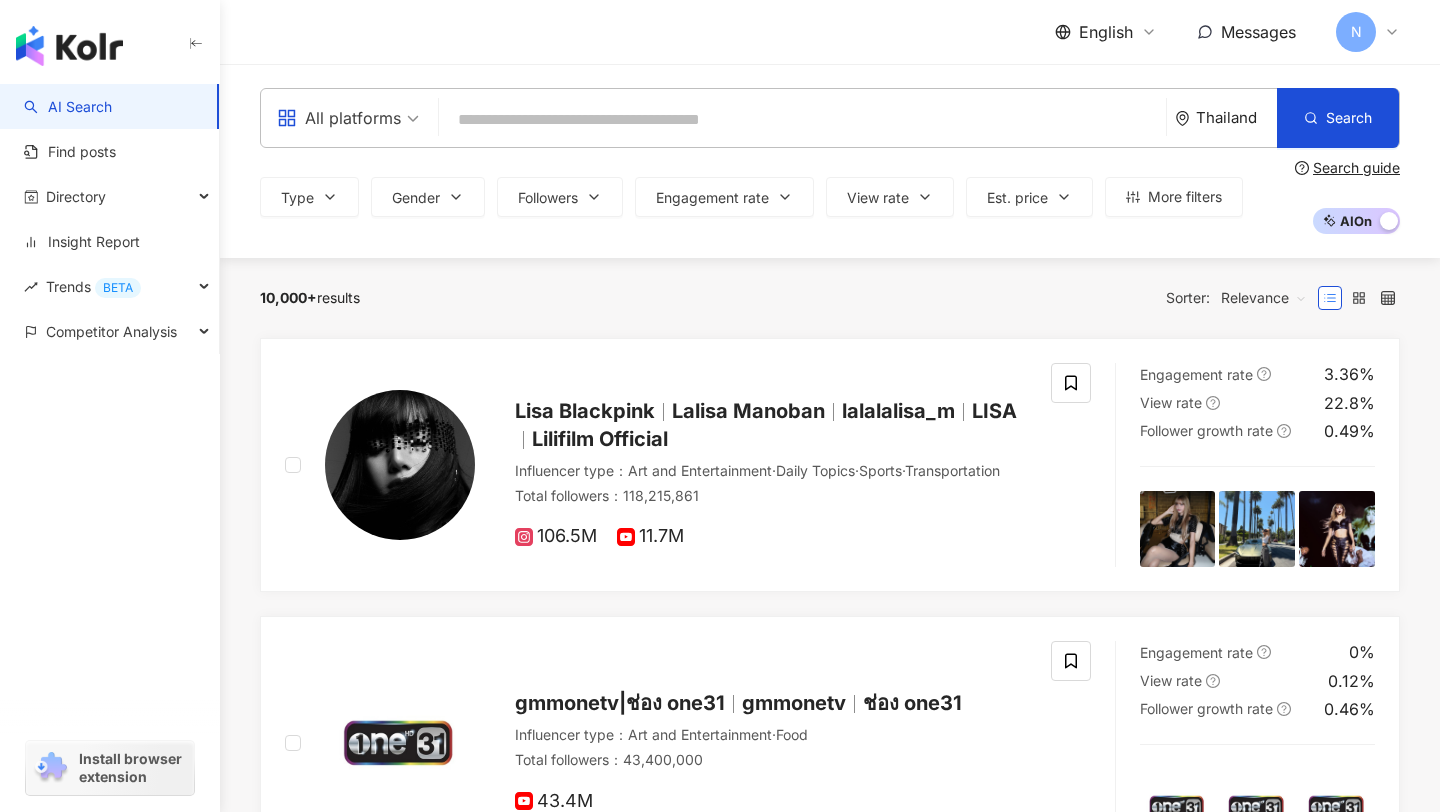 click at bounding box center [802, 120] 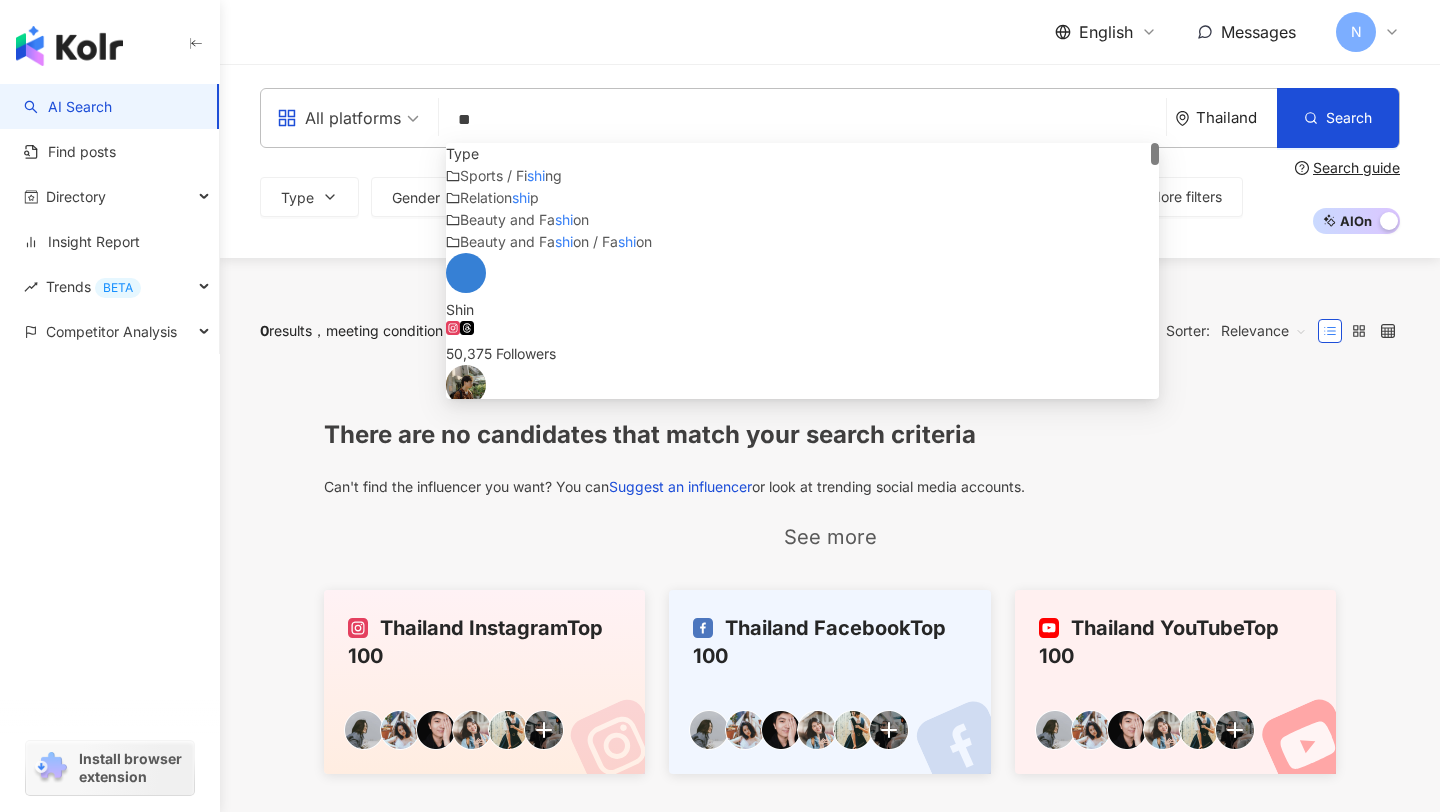 type on "*" 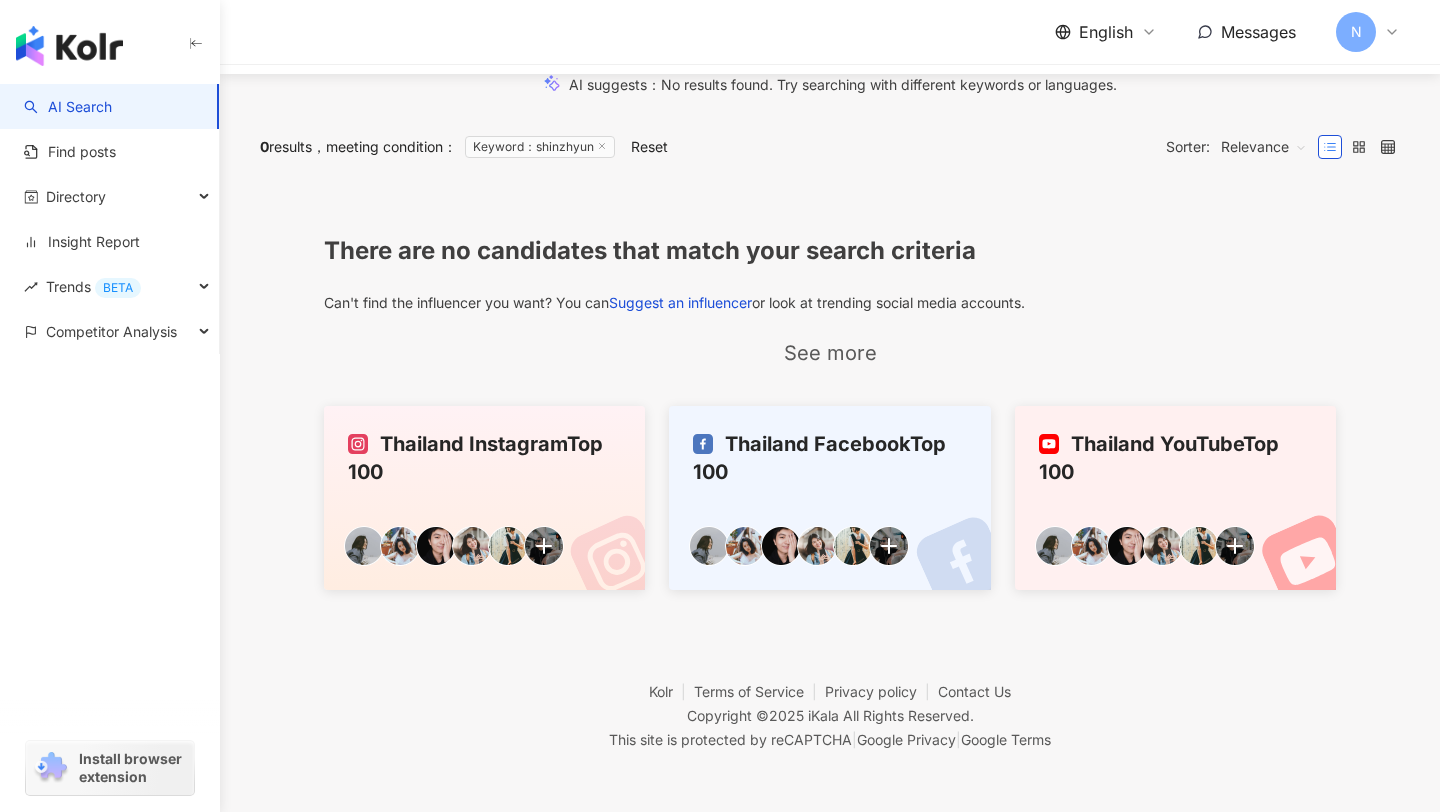 scroll, scrollTop: 0, scrollLeft: 0, axis: both 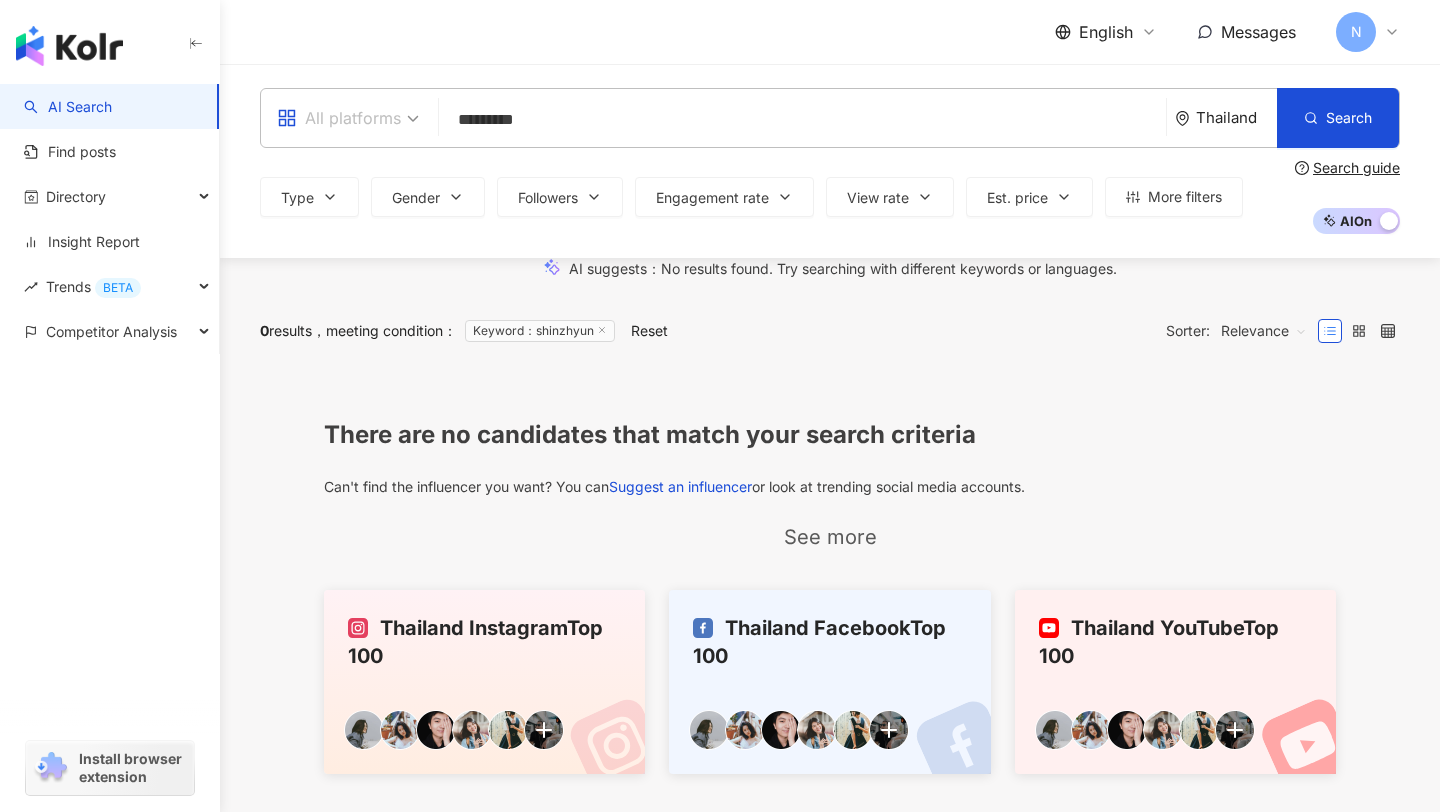 click at bounding box center [348, 105] 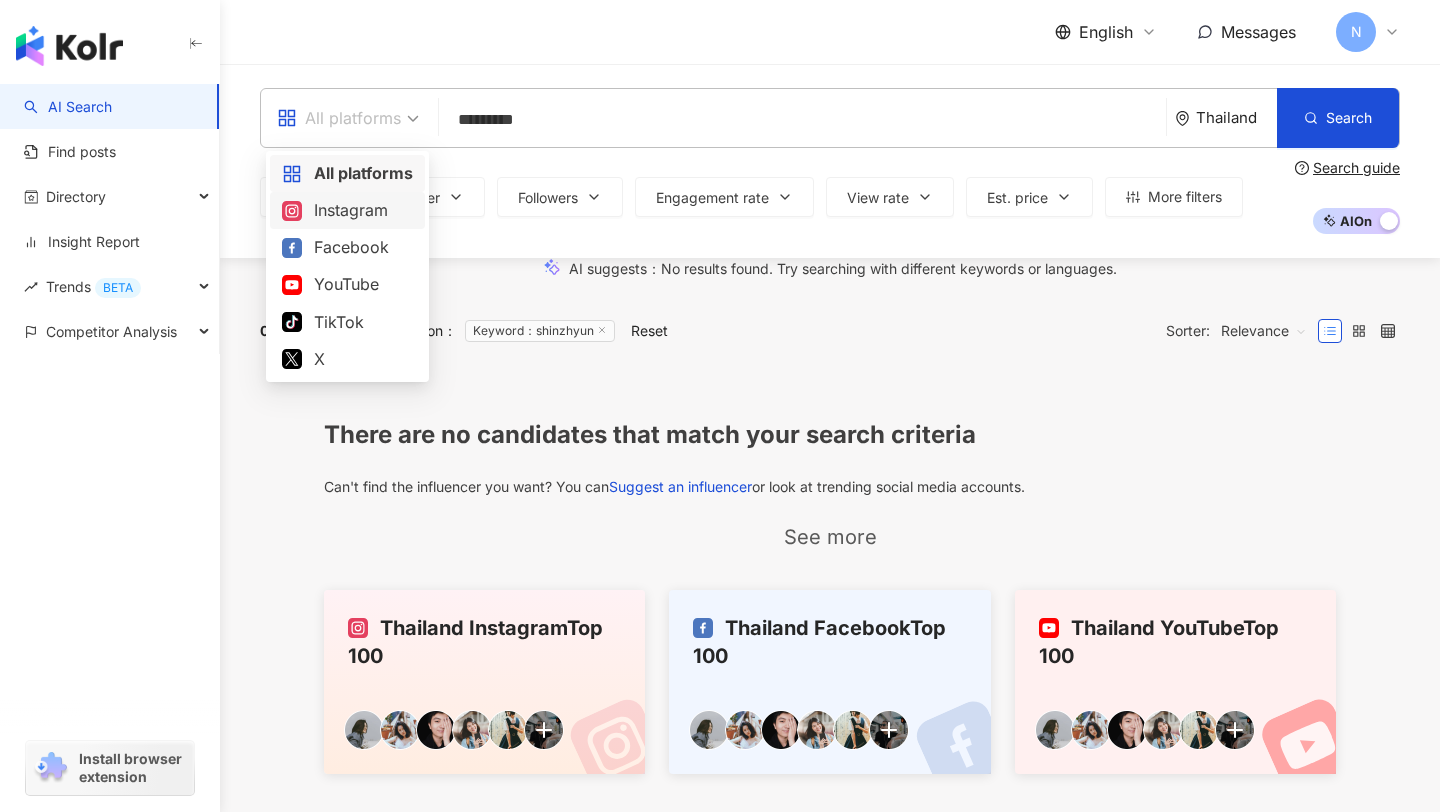 click on "Instagram" at bounding box center [347, 210] 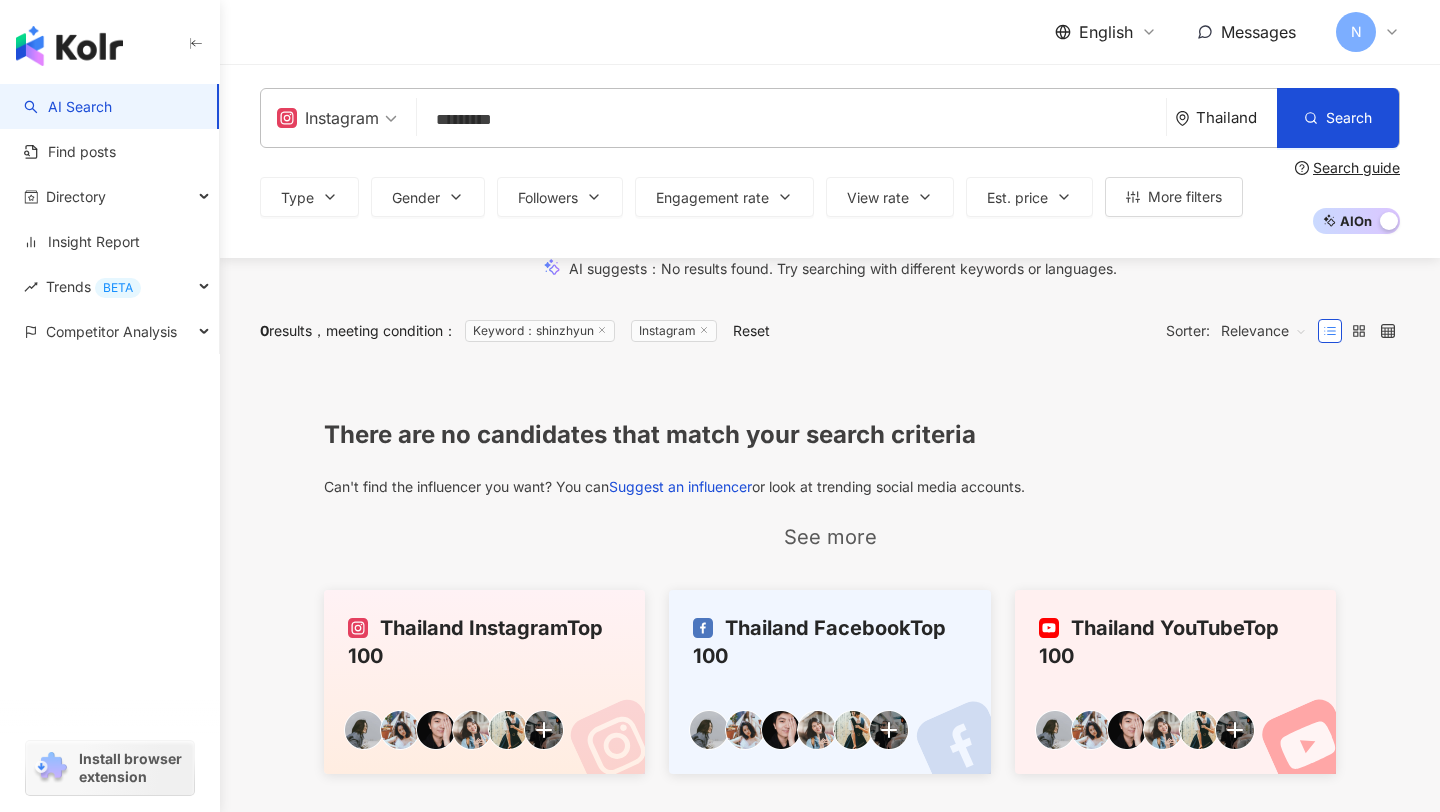 click on "*********" at bounding box center [791, 120] 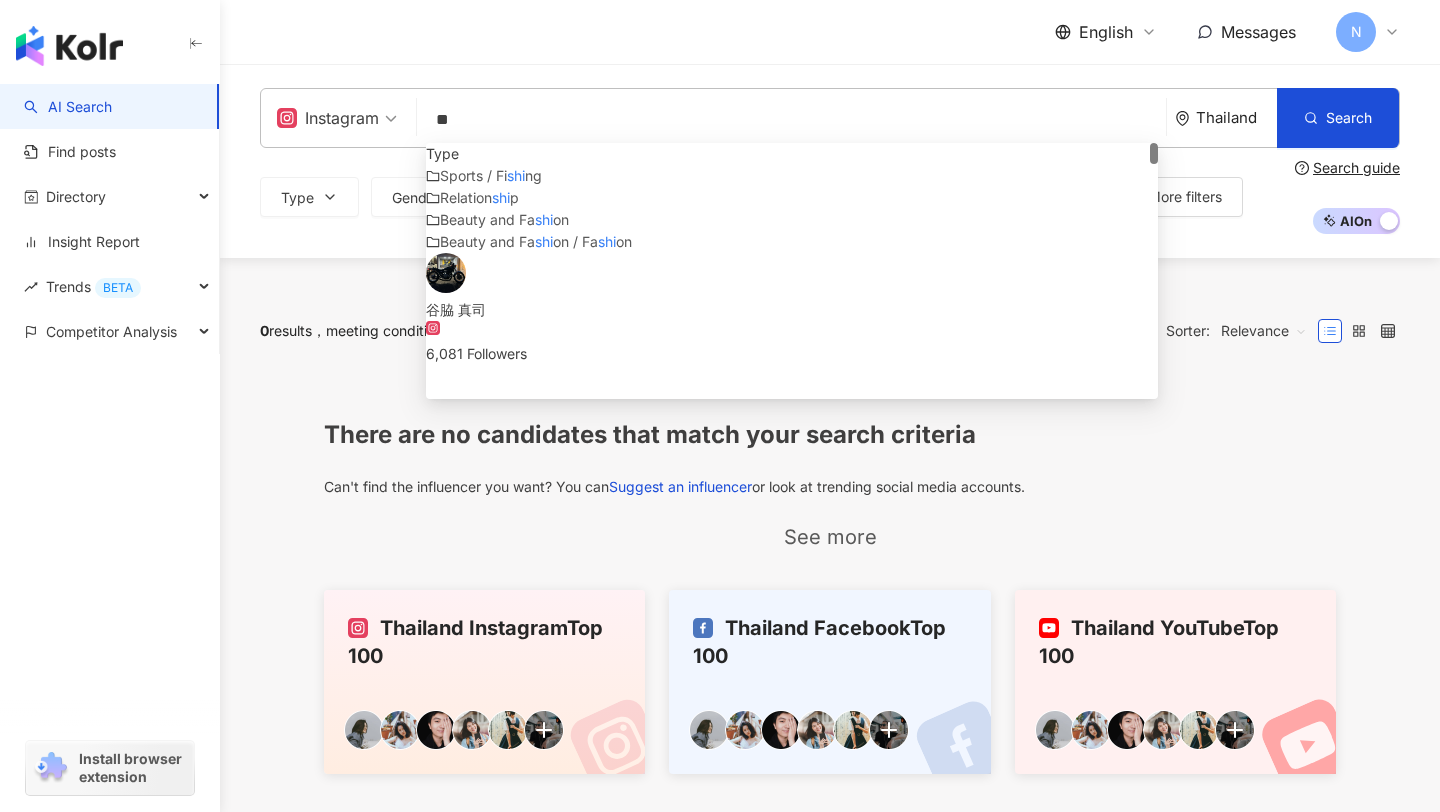 type on "*" 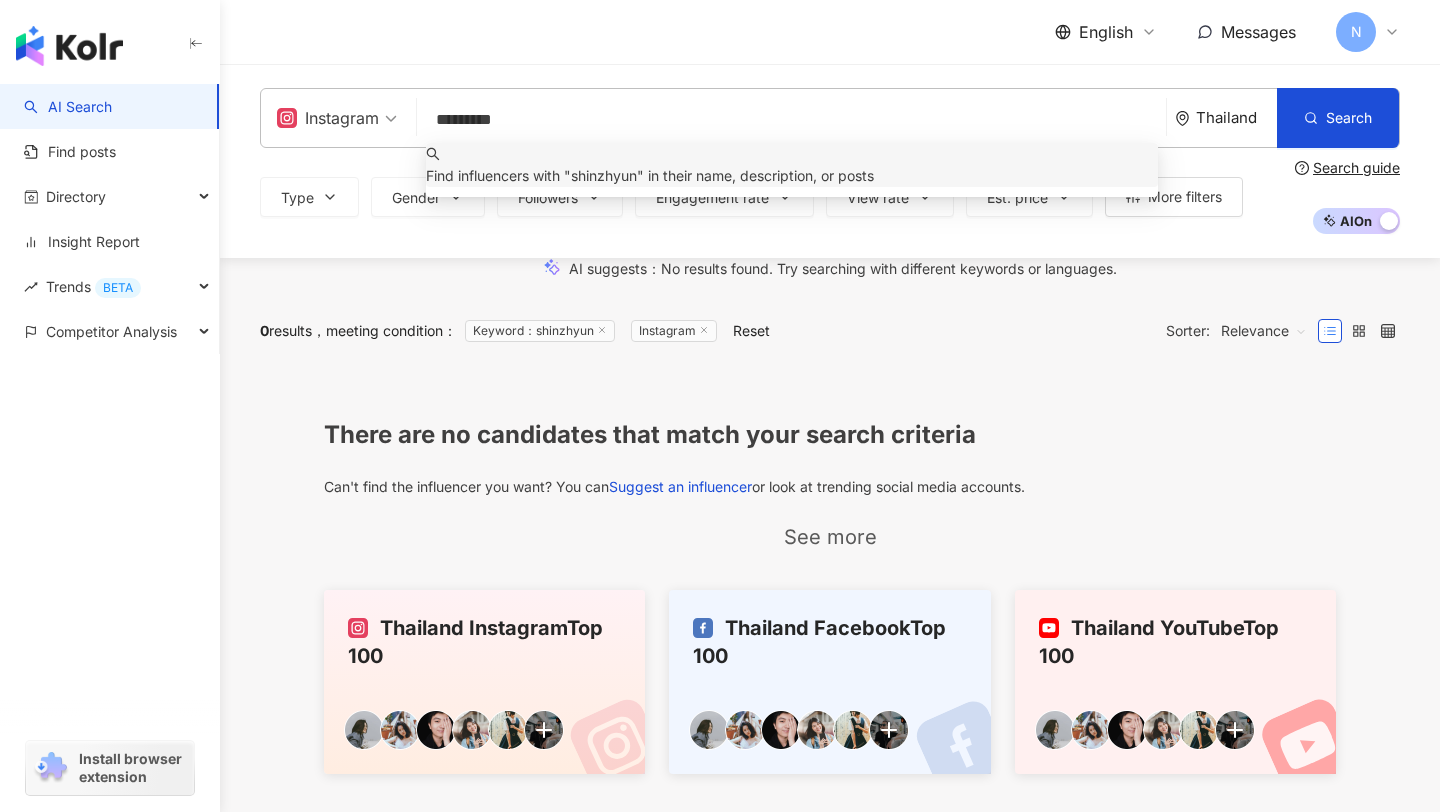 click on "Instagram" at bounding box center [328, 118] 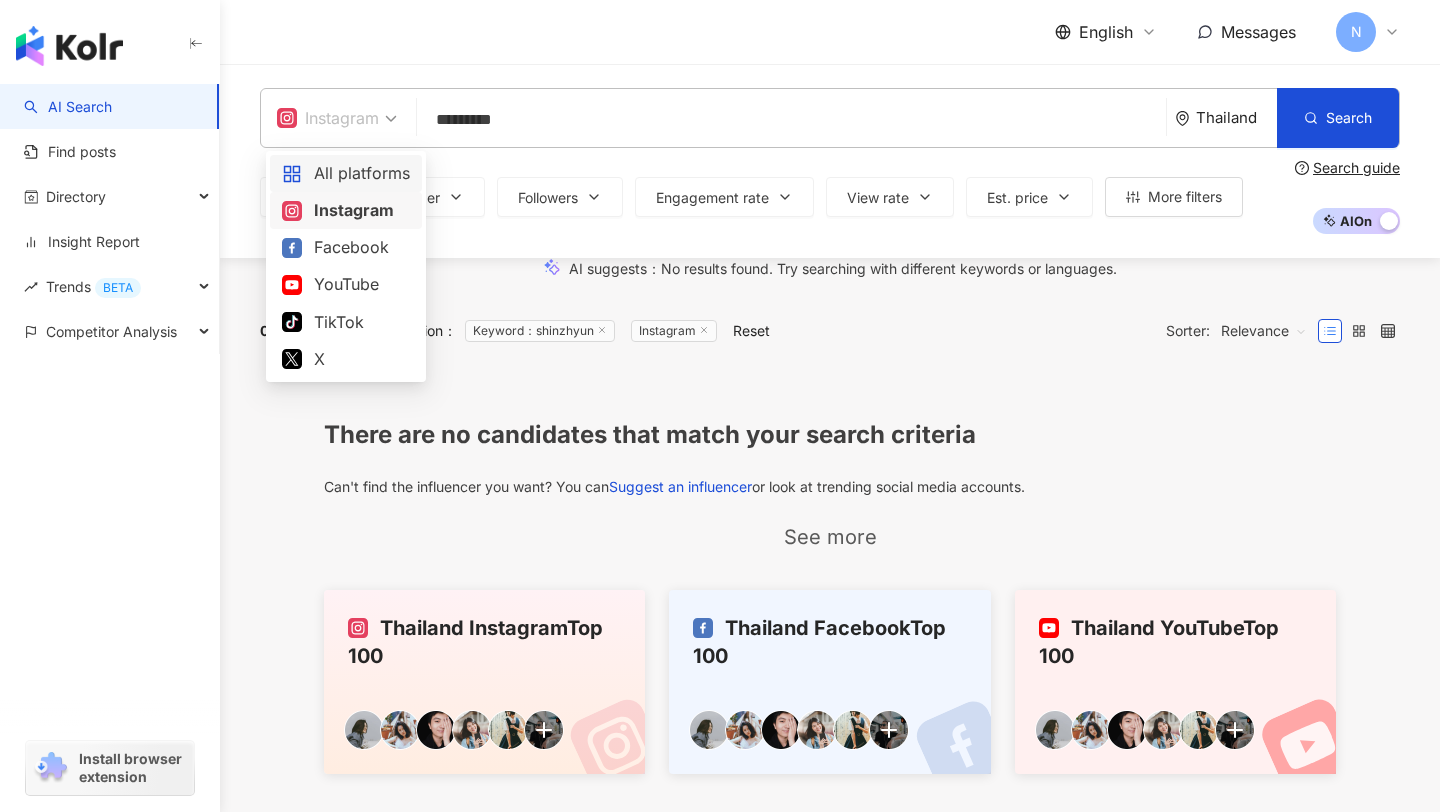 click on "All platforms" at bounding box center [346, 173] 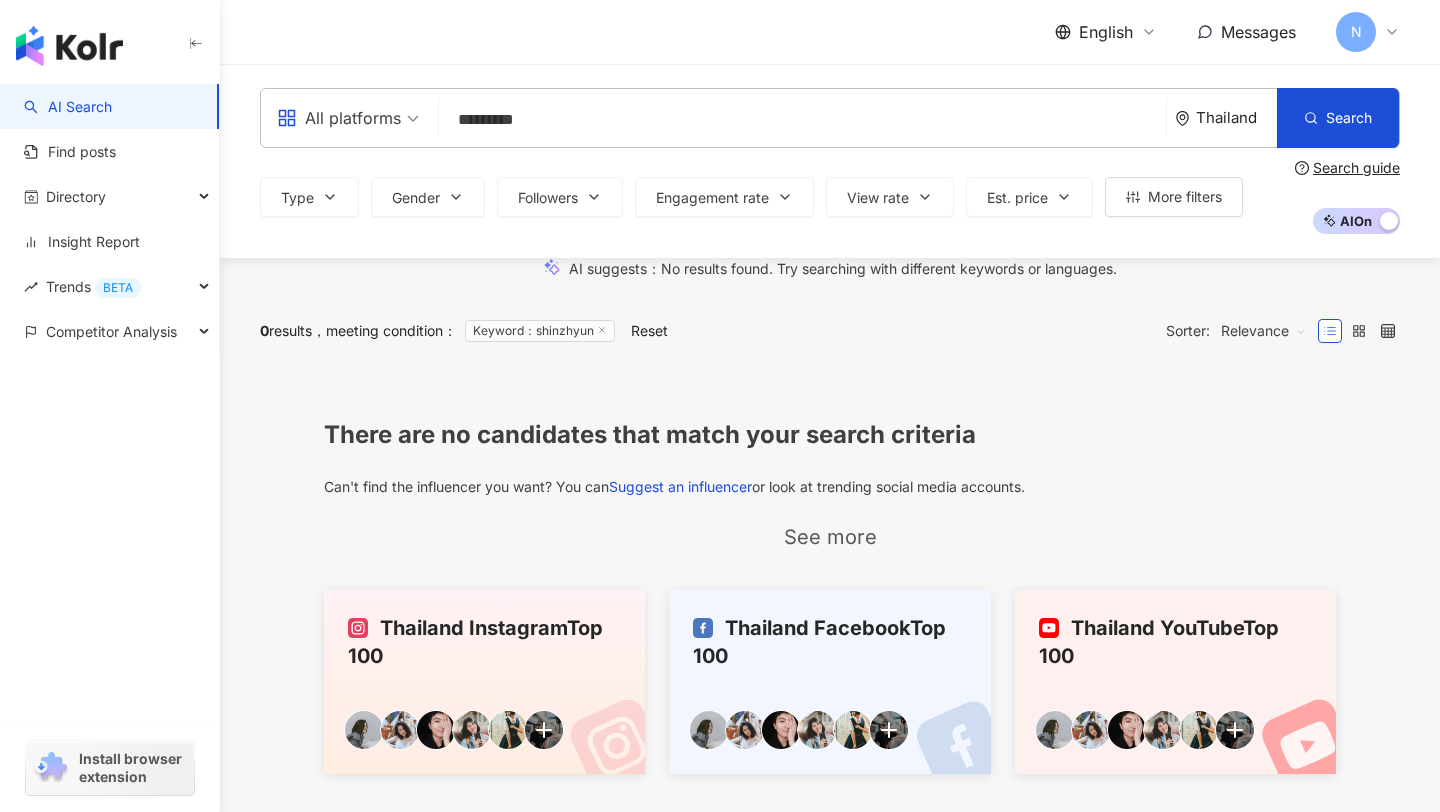 click on "*********" at bounding box center [802, 120] 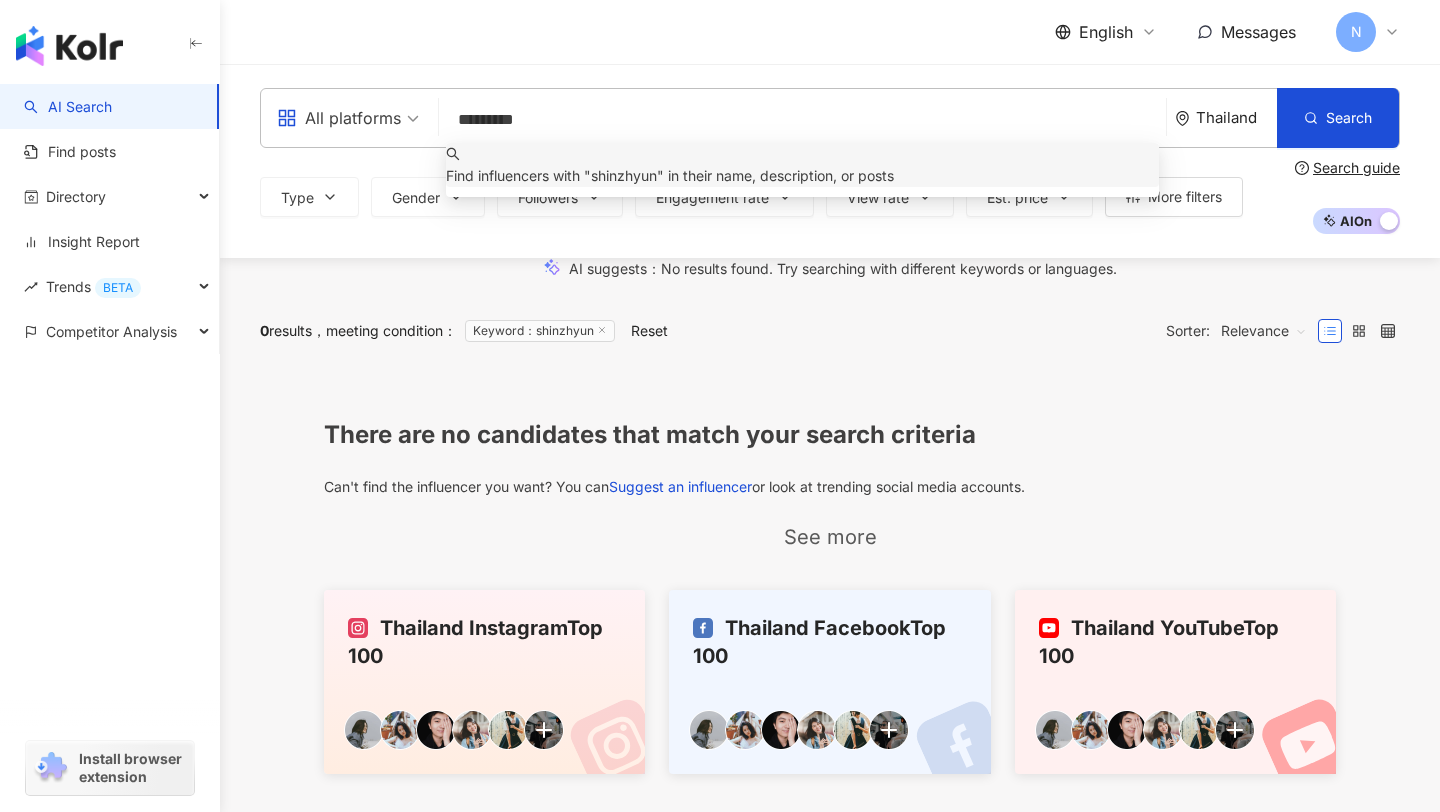 paste on "**********" 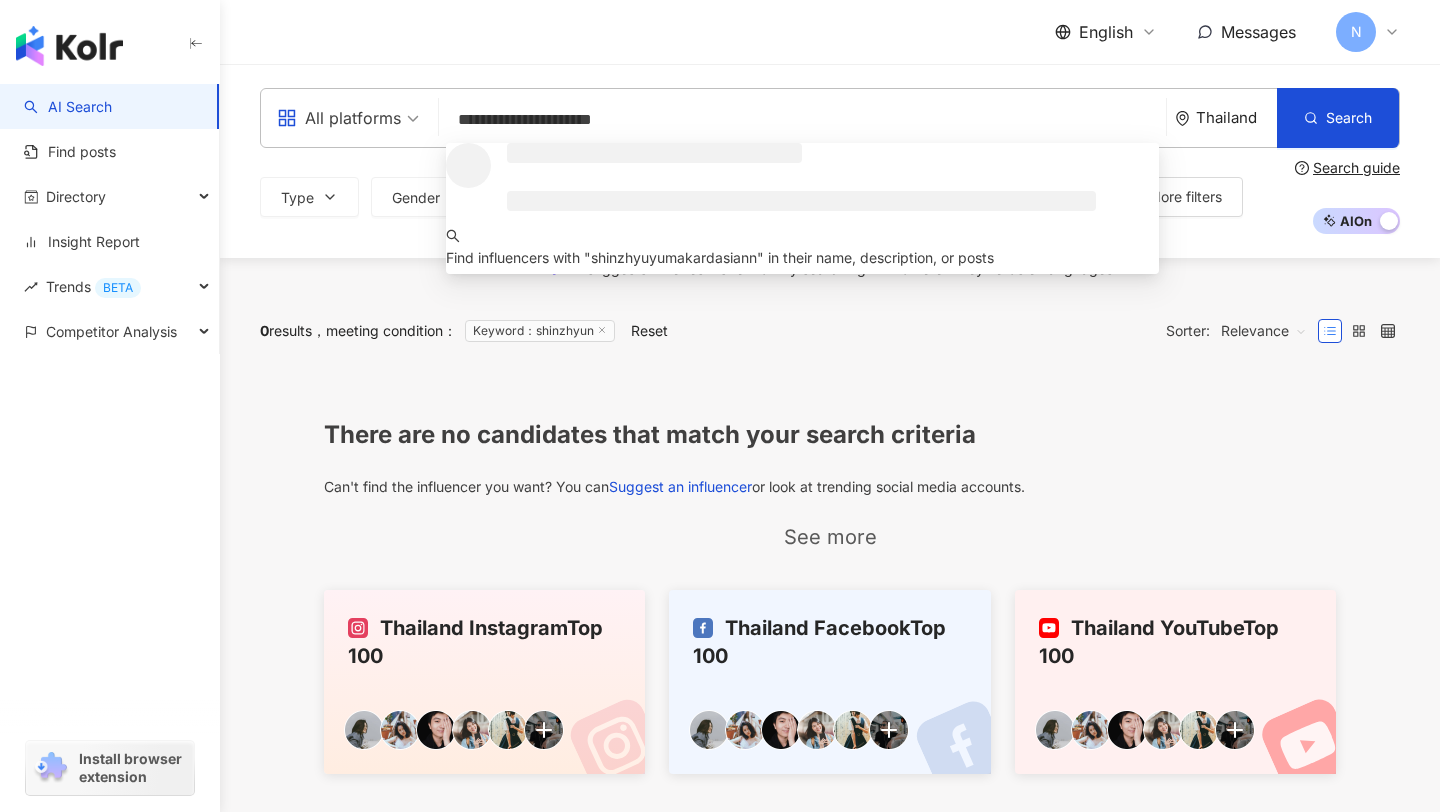 click on "**********" at bounding box center (802, 120) 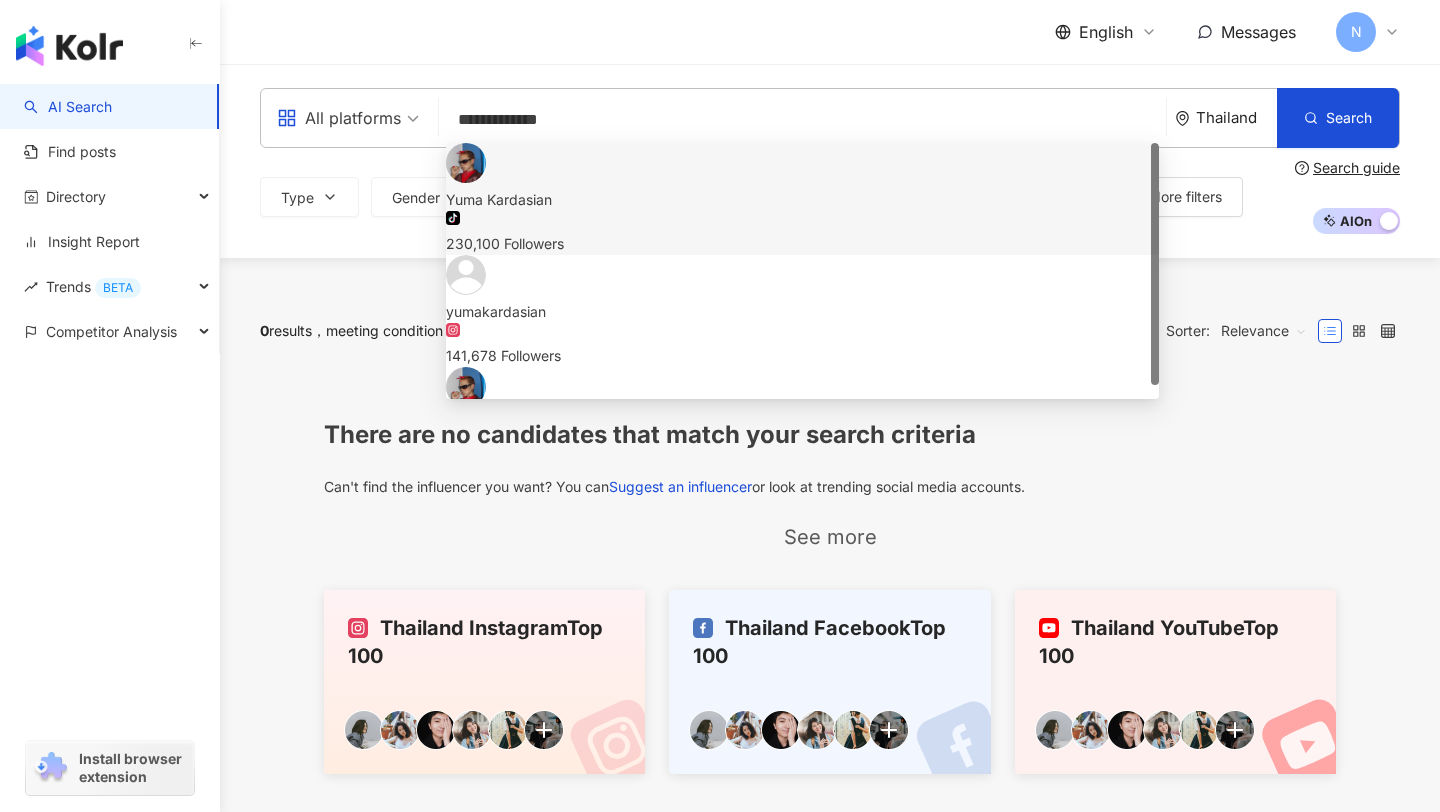 click on "Yuma Kardasian" at bounding box center (802, 200) 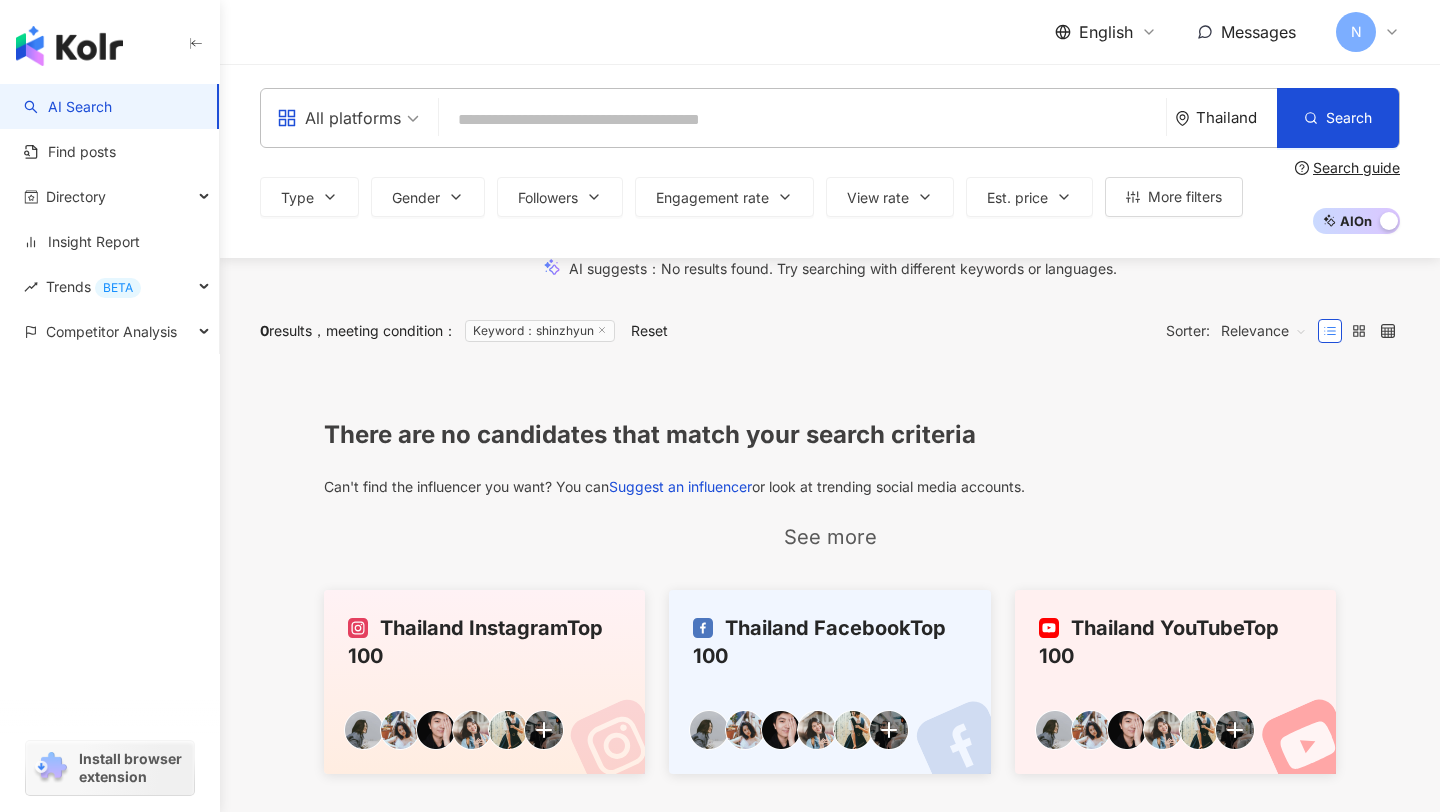 click at bounding box center [802, 120] 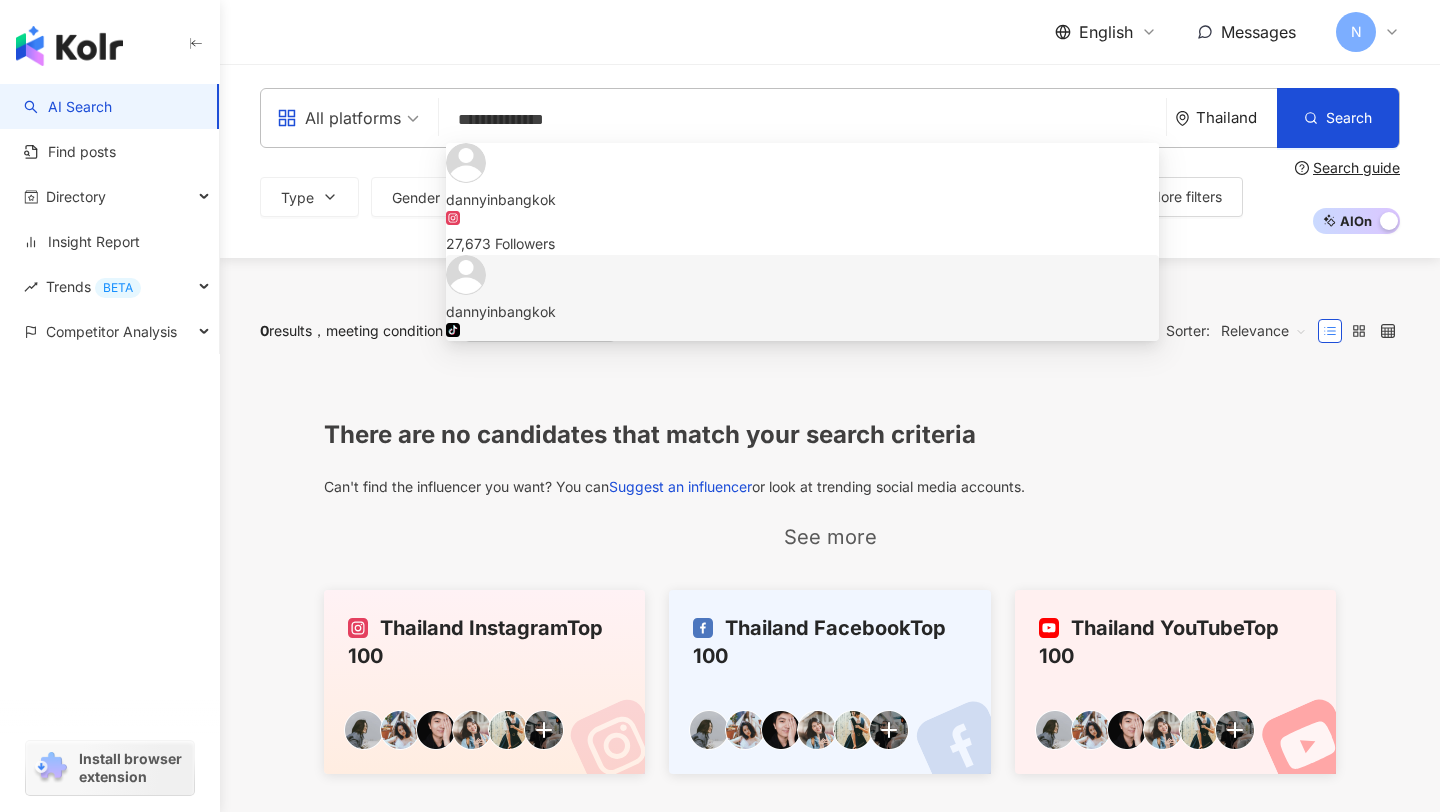 click on "dannyinbangkok tiktok-icon 23,300   Followers" at bounding box center (802, 311) 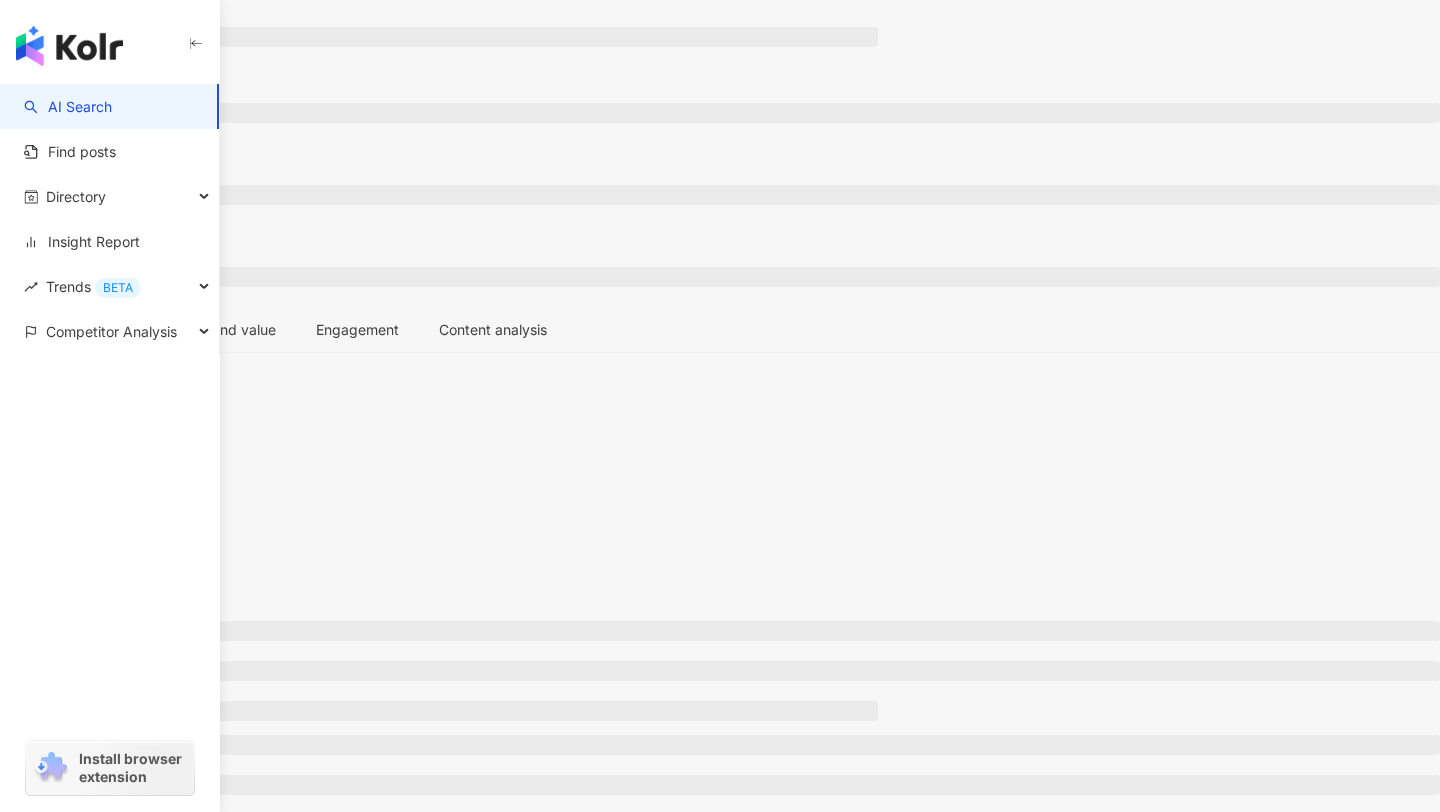 scroll, scrollTop: 175, scrollLeft: 0, axis: vertical 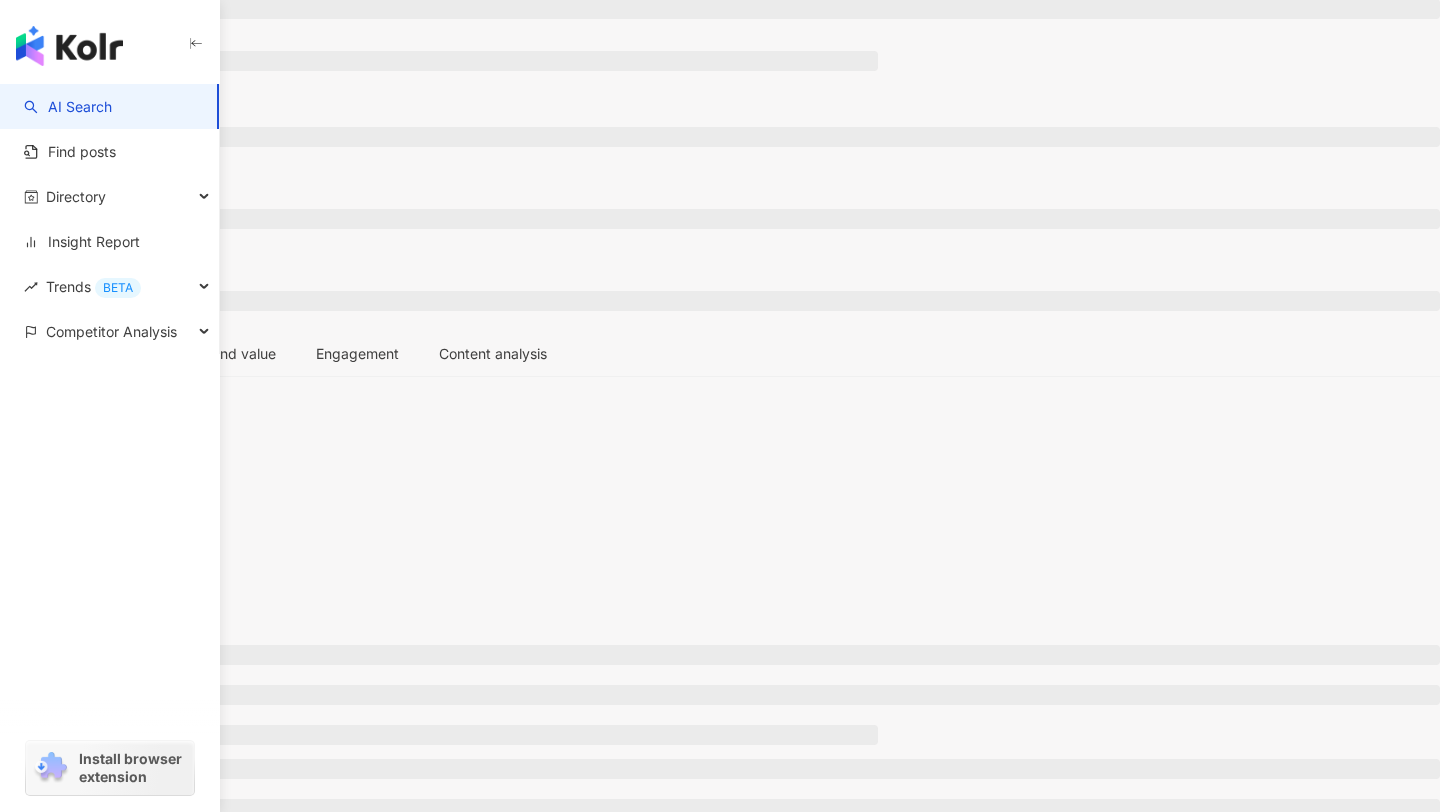 click on "Unlock" at bounding box center [65, 7078] 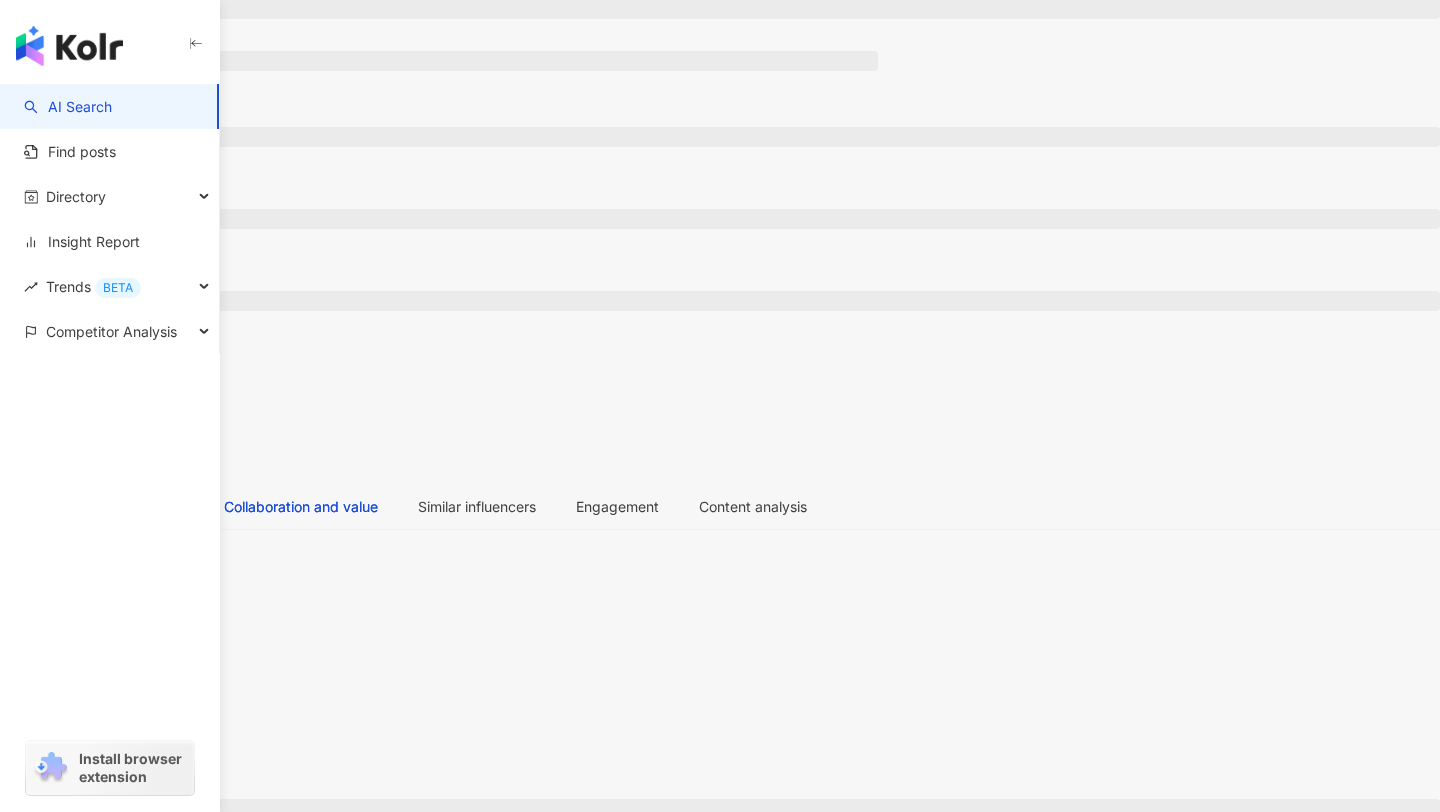 click on "Unlocked successfully" at bounding box center [1242, 732] 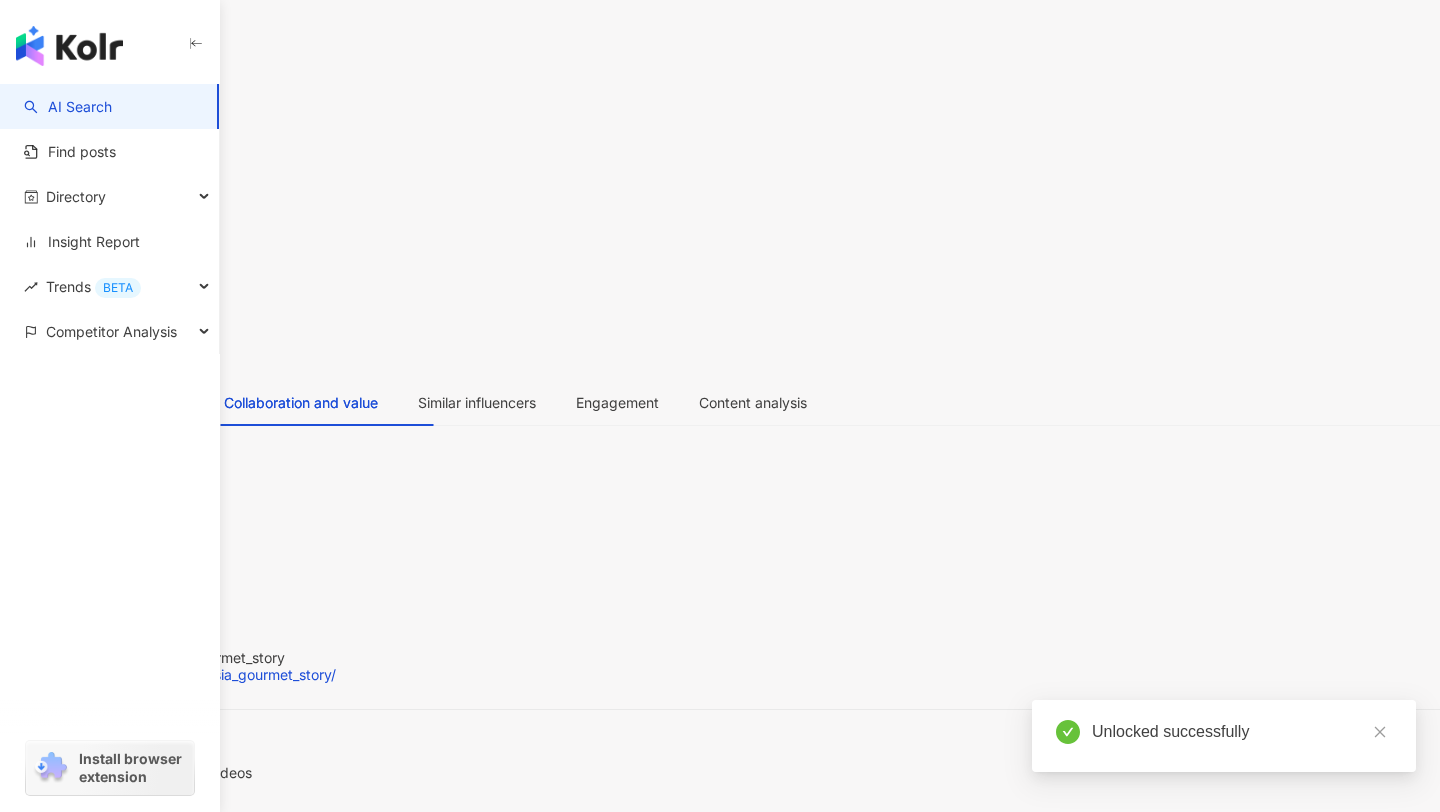 scroll, scrollTop: 0, scrollLeft: 0, axis: both 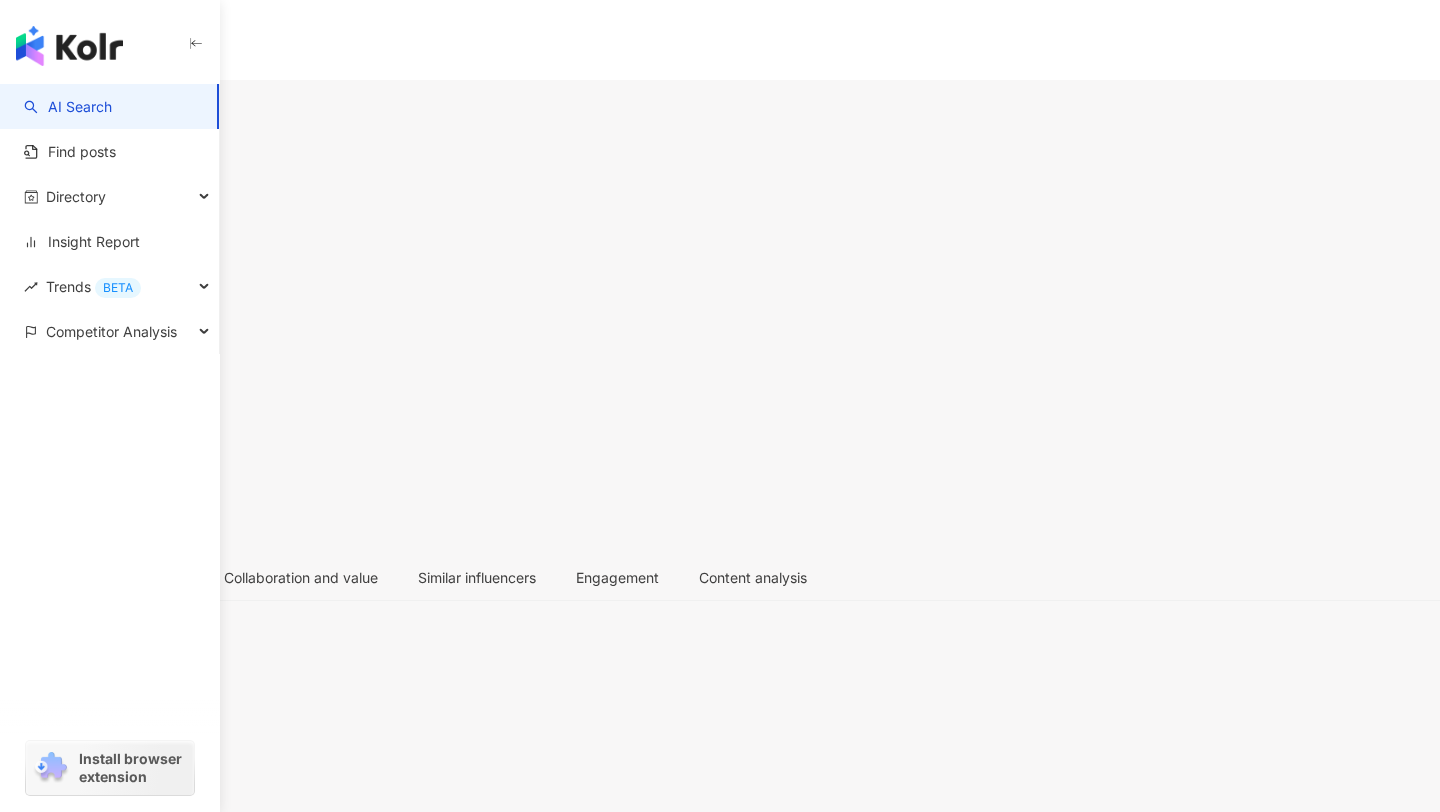 click on "Unlock" at bounding box center [54, 8326] 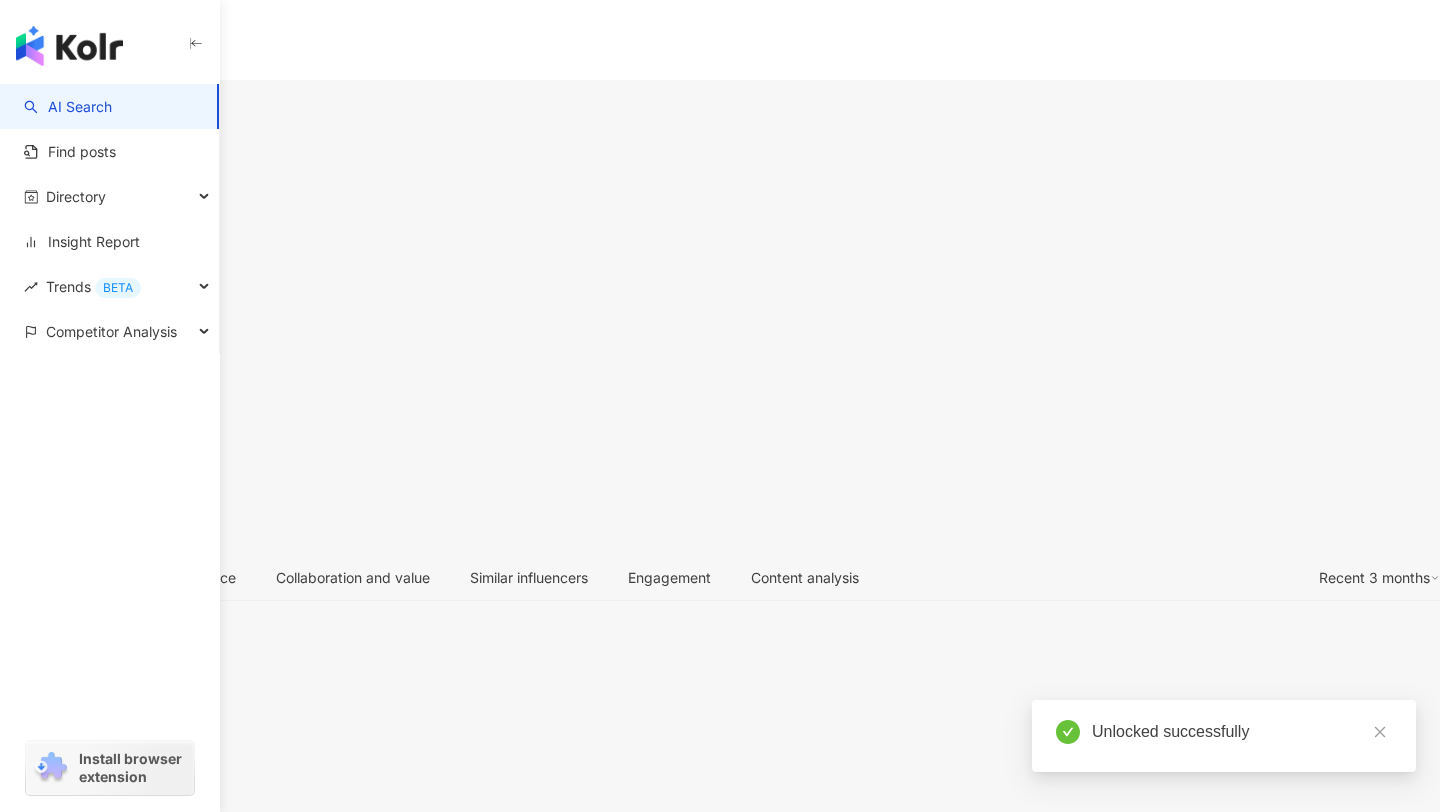 scroll, scrollTop: 611, scrollLeft: 0, axis: vertical 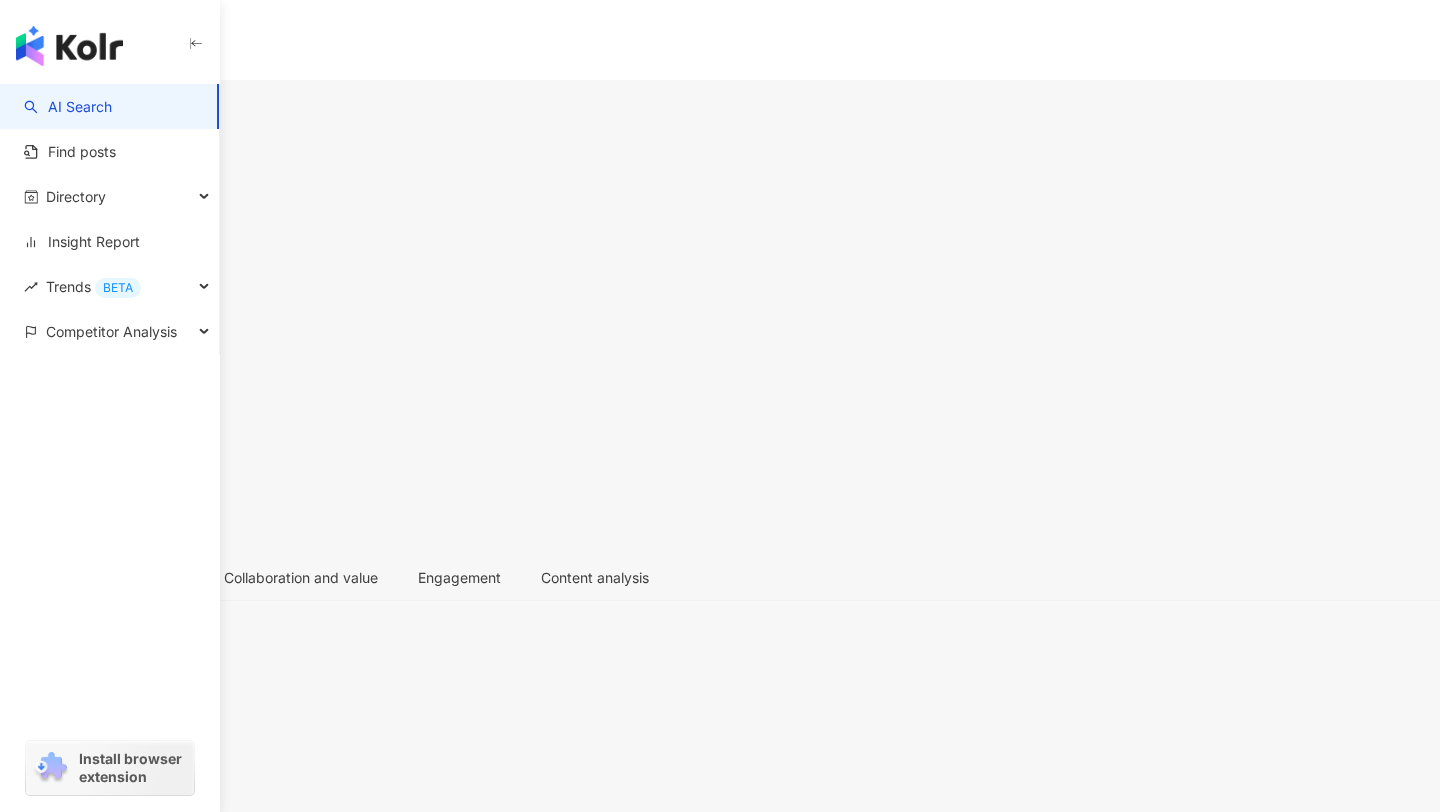 click on "Unlock" at bounding box center [65, 5576] 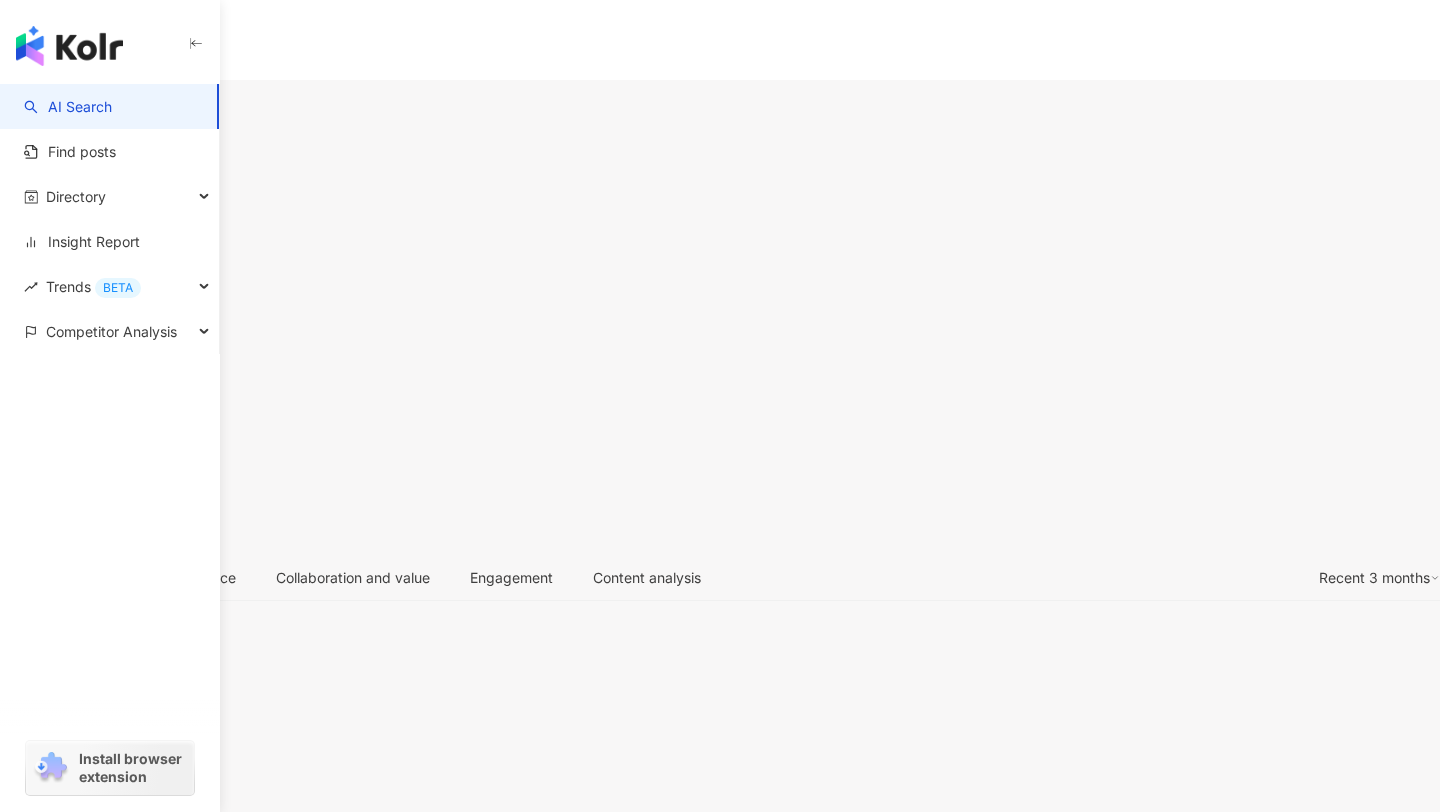 scroll, scrollTop: 117, scrollLeft: 0, axis: vertical 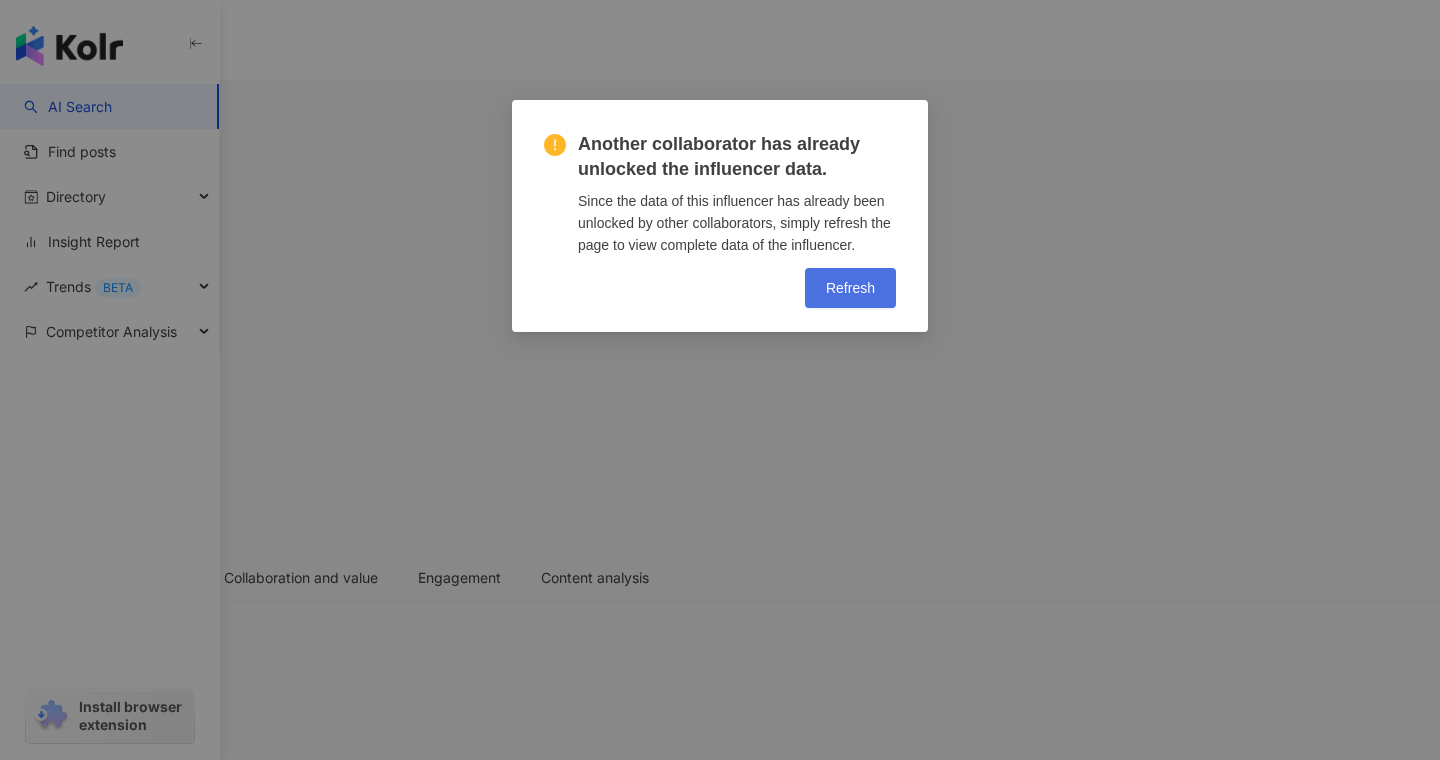 click on "Refresh" at bounding box center [850, 288] 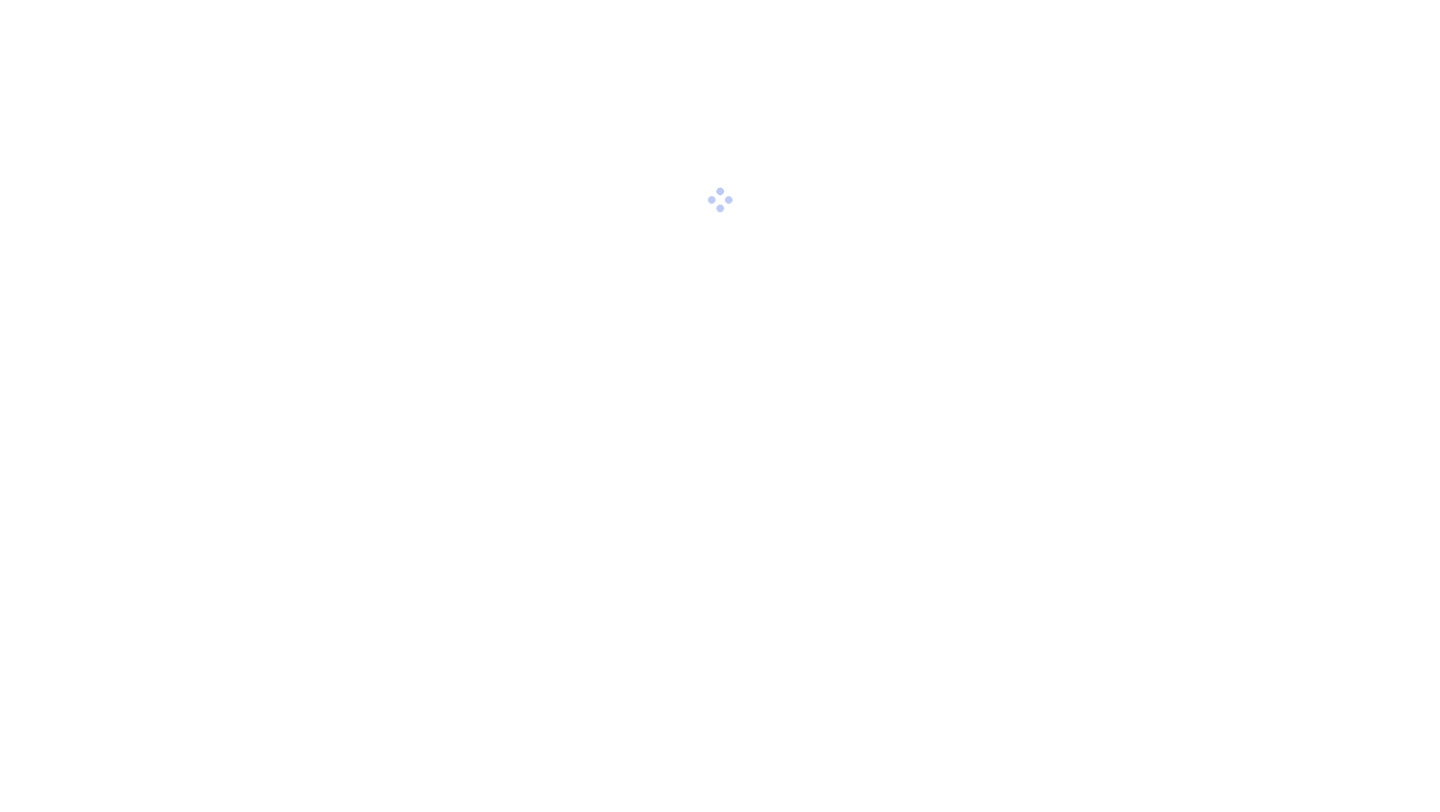 scroll, scrollTop: 0, scrollLeft: 0, axis: both 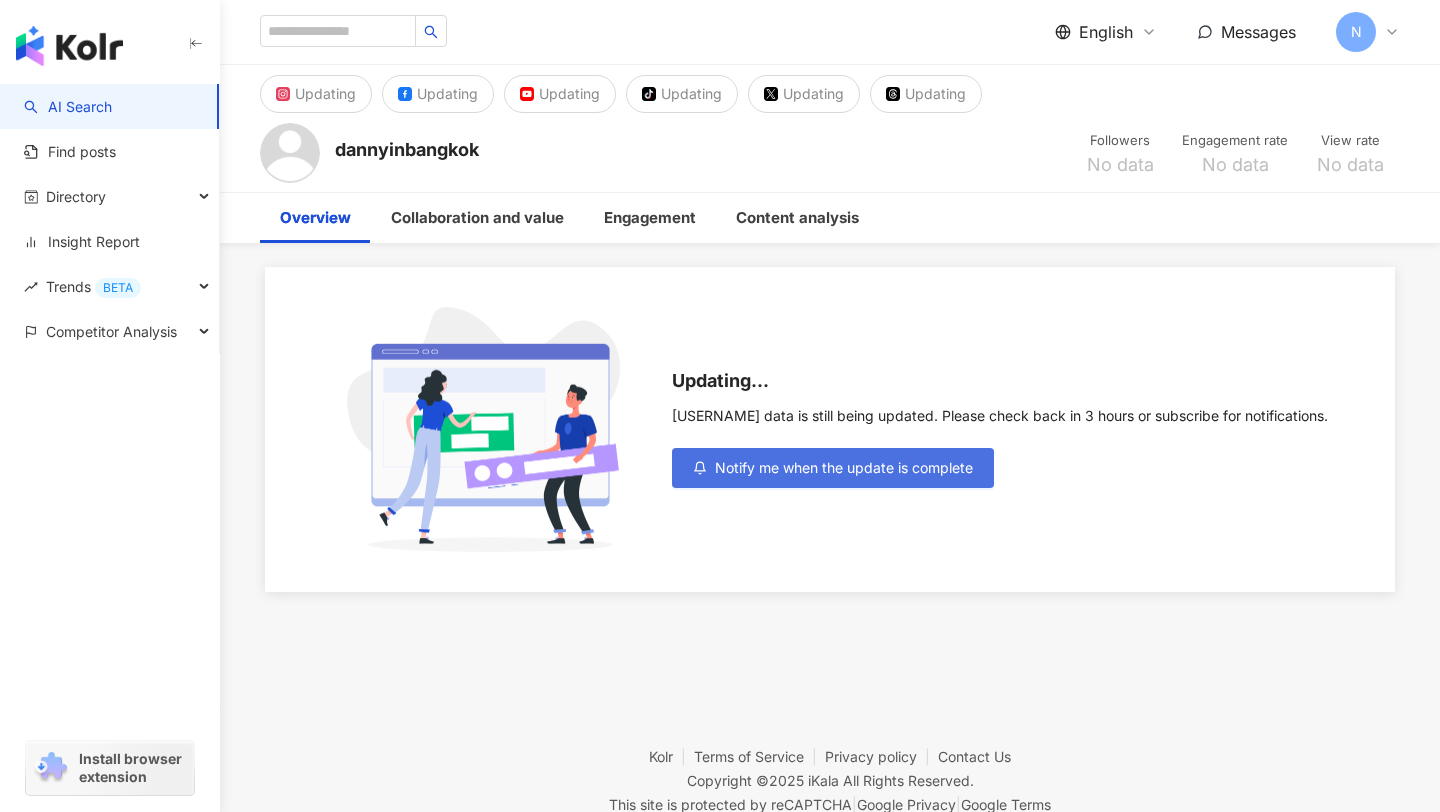click on "Notify me when the update is complete" at bounding box center (844, 468) 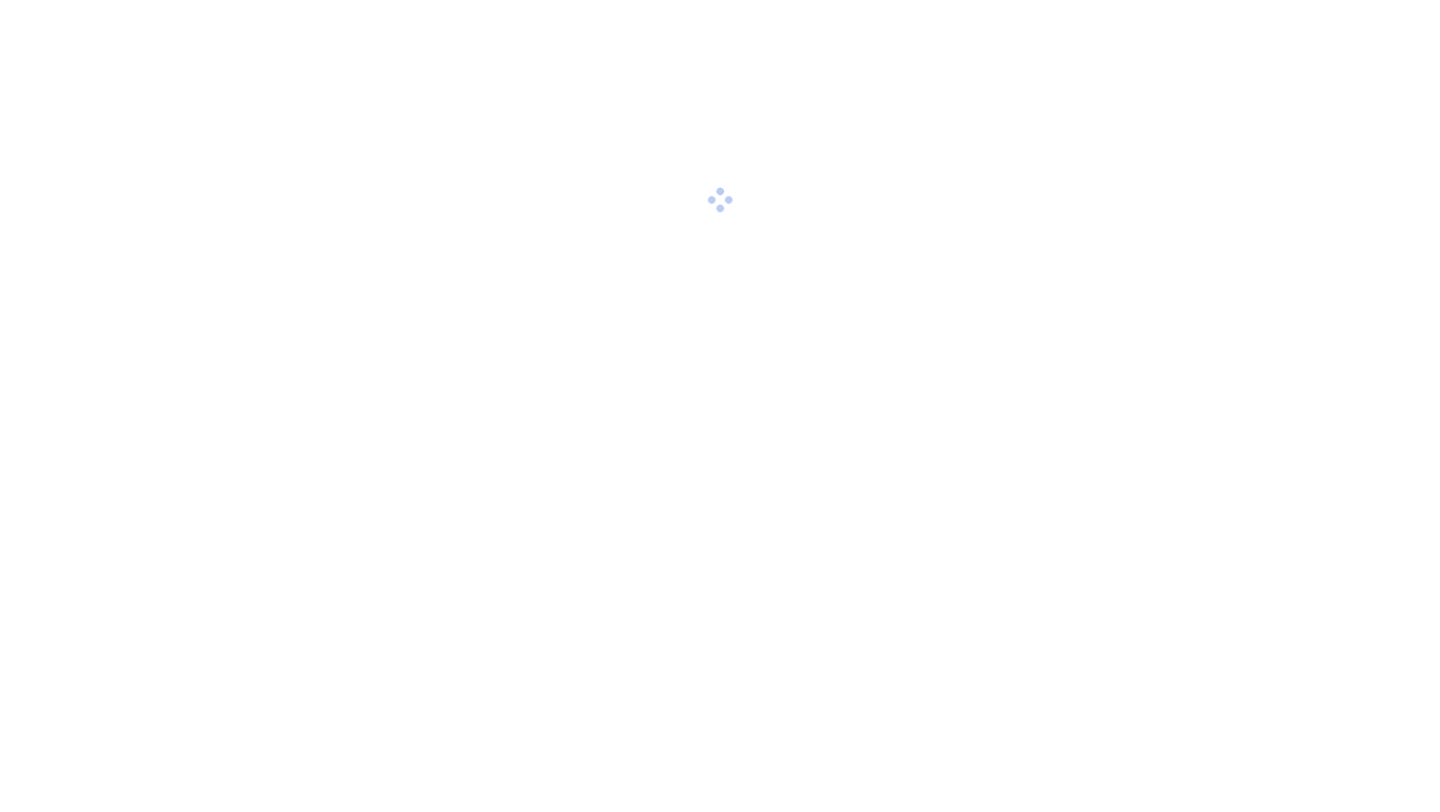 scroll, scrollTop: 0, scrollLeft: 0, axis: both 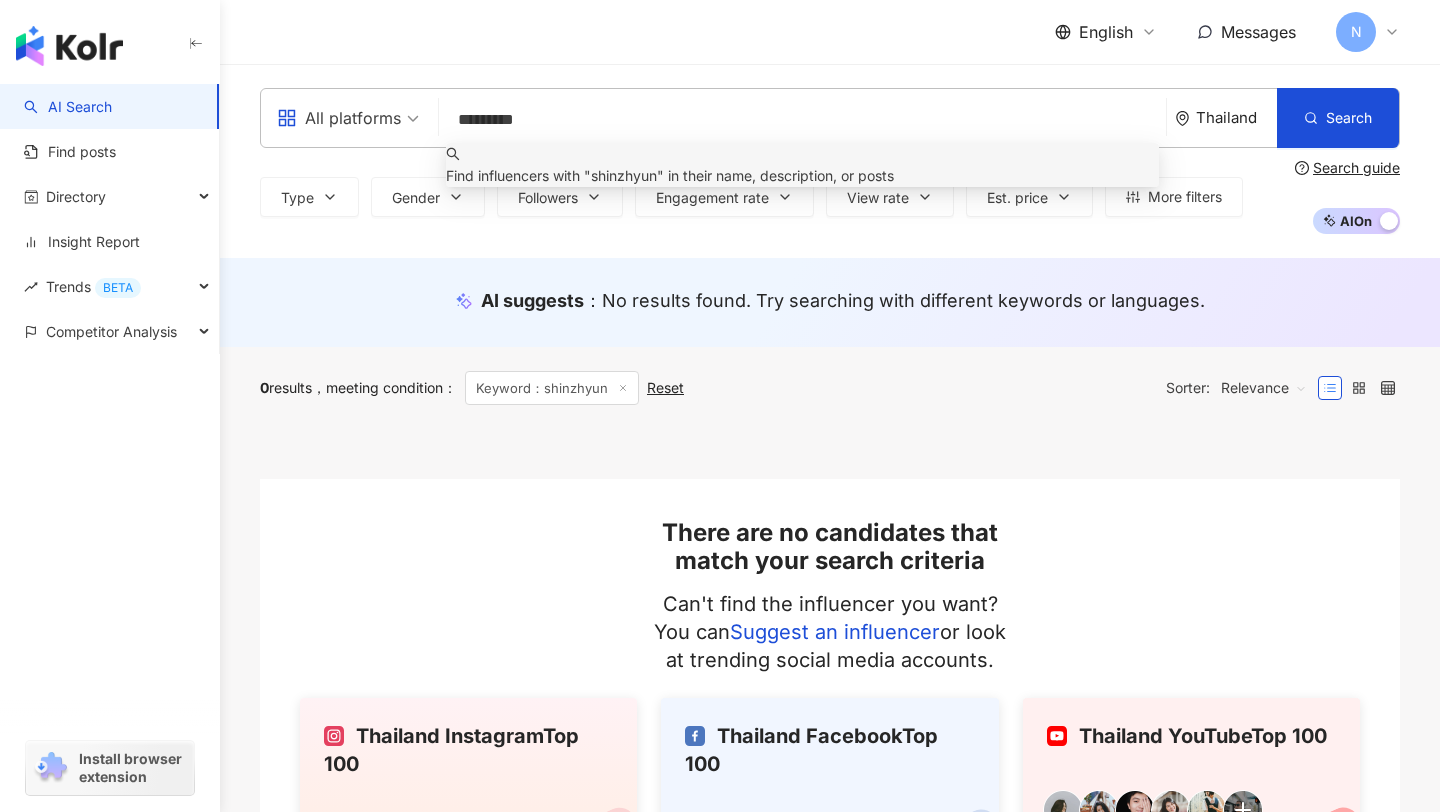 click on "All platforms ********* Thailand Search keyword Find influencers with " shinzhyun " in their name, description, or posts" at bounding box center (830, 118) 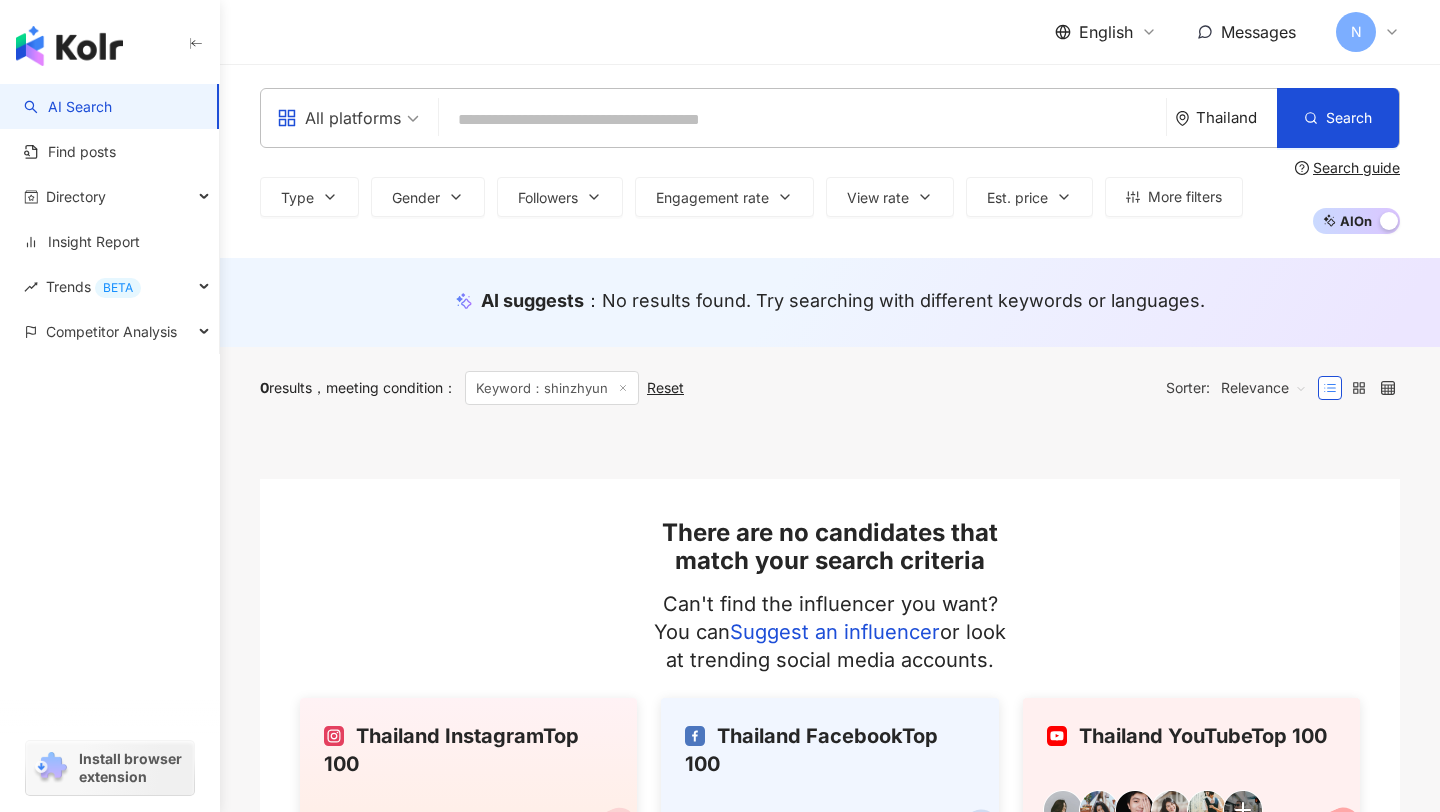 click at bounding box center (802, 120) 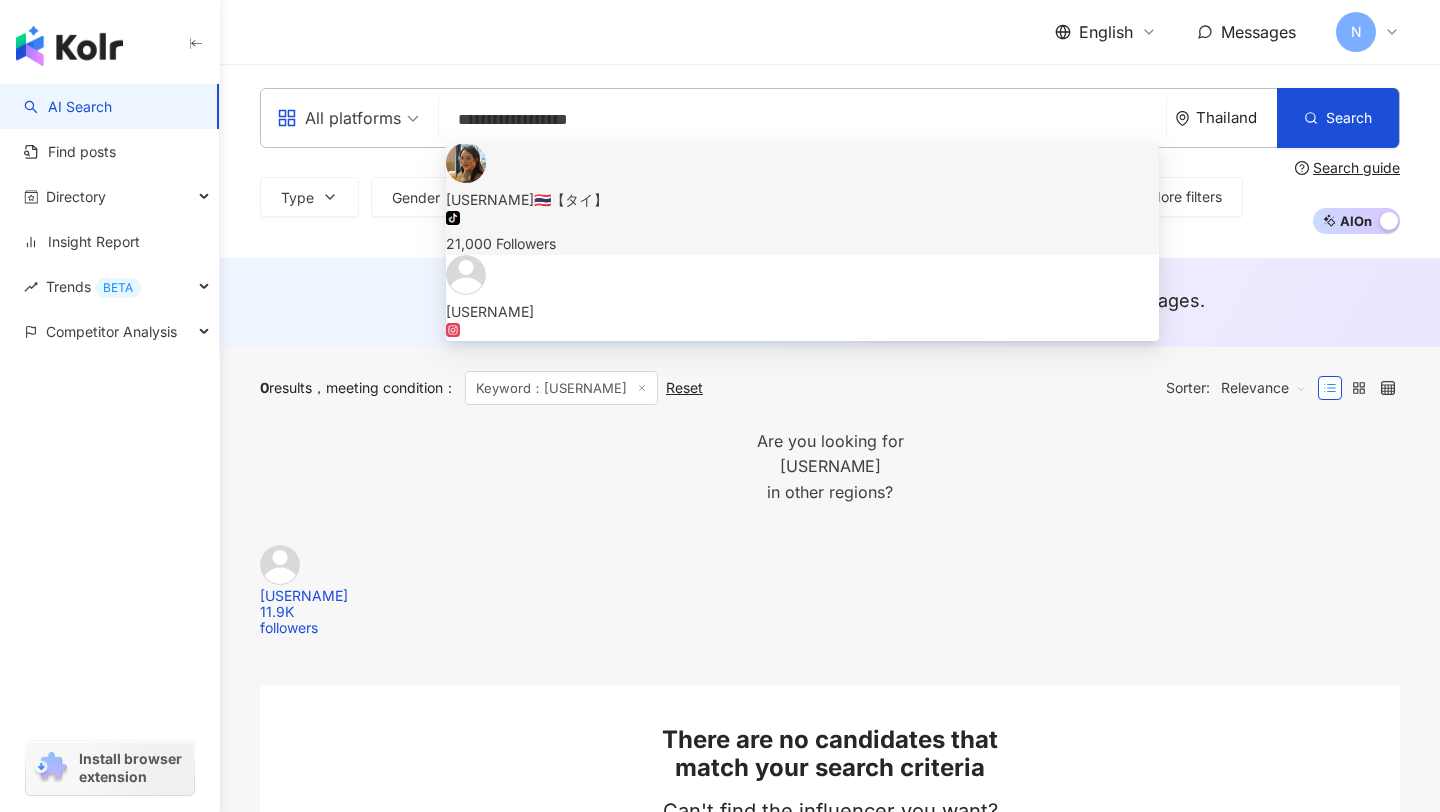 click on "ななもち(นานาโมจิ)🇹🇭【タイ】 tiktok-icon 21,000   Followers" at bounding box center [802, 199] 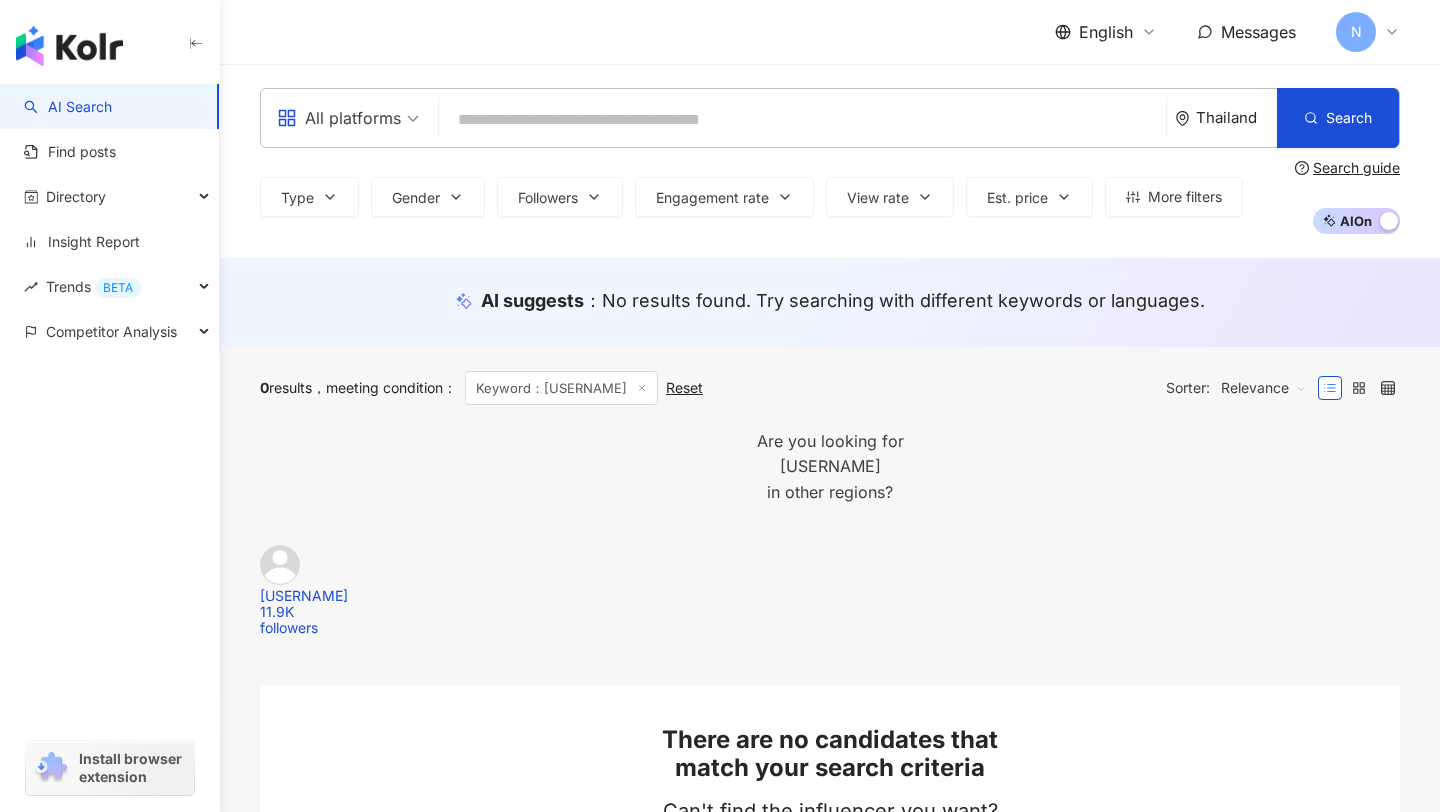 click at bounding box center [802, 120] 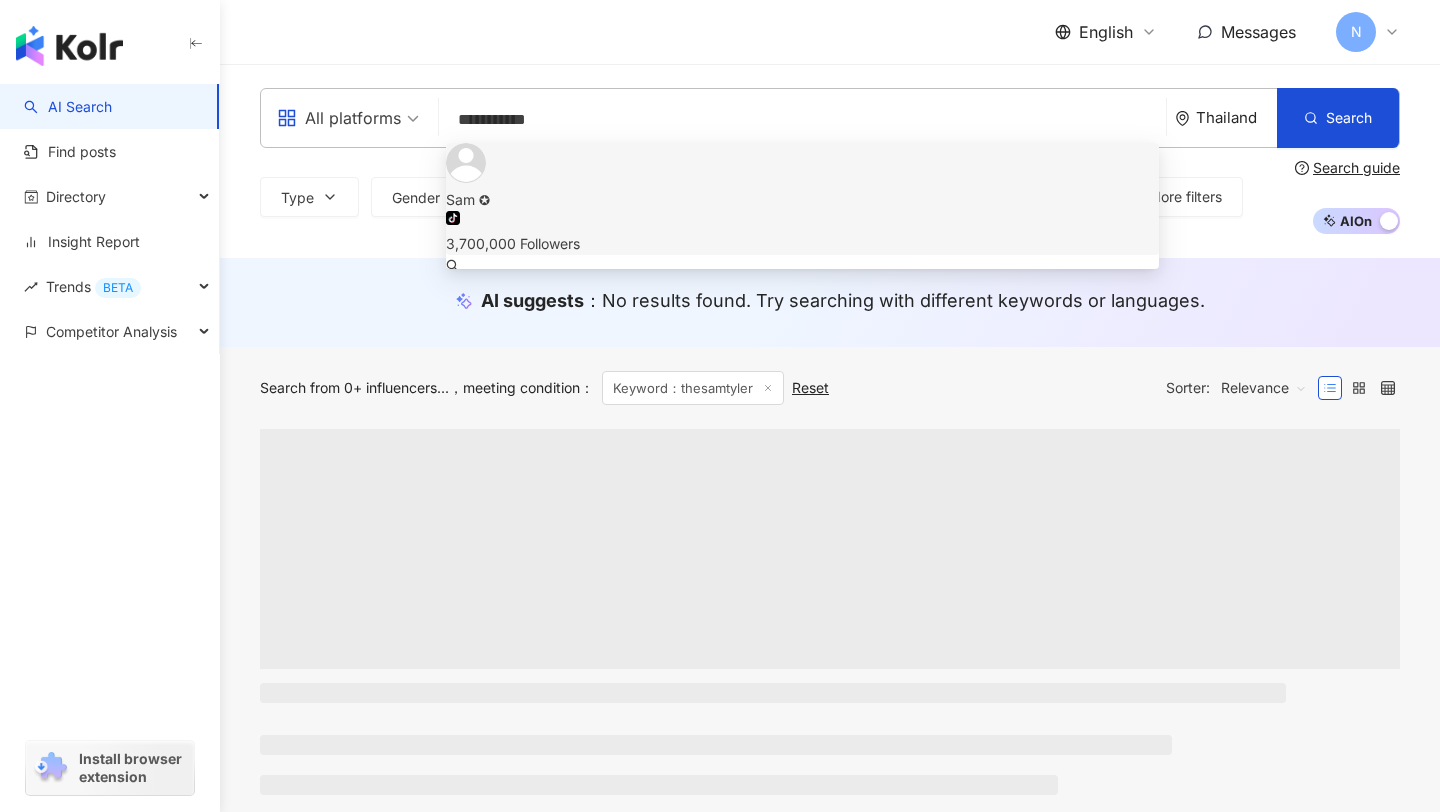 click on "Sam ✪ tiktok-icon 3,700,000   Followers" at bounding box center (802, 199) 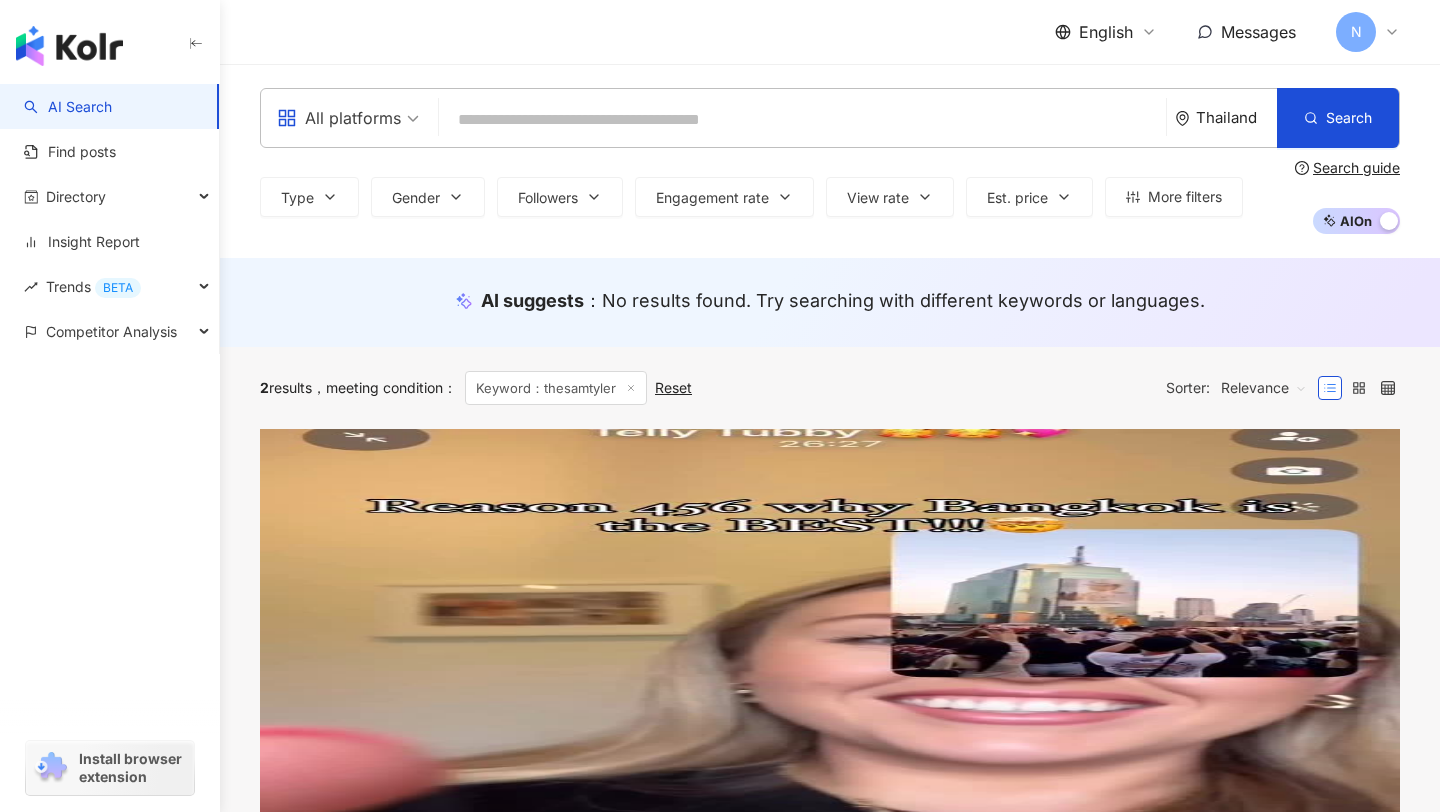 click at bounding box center [802, 120] 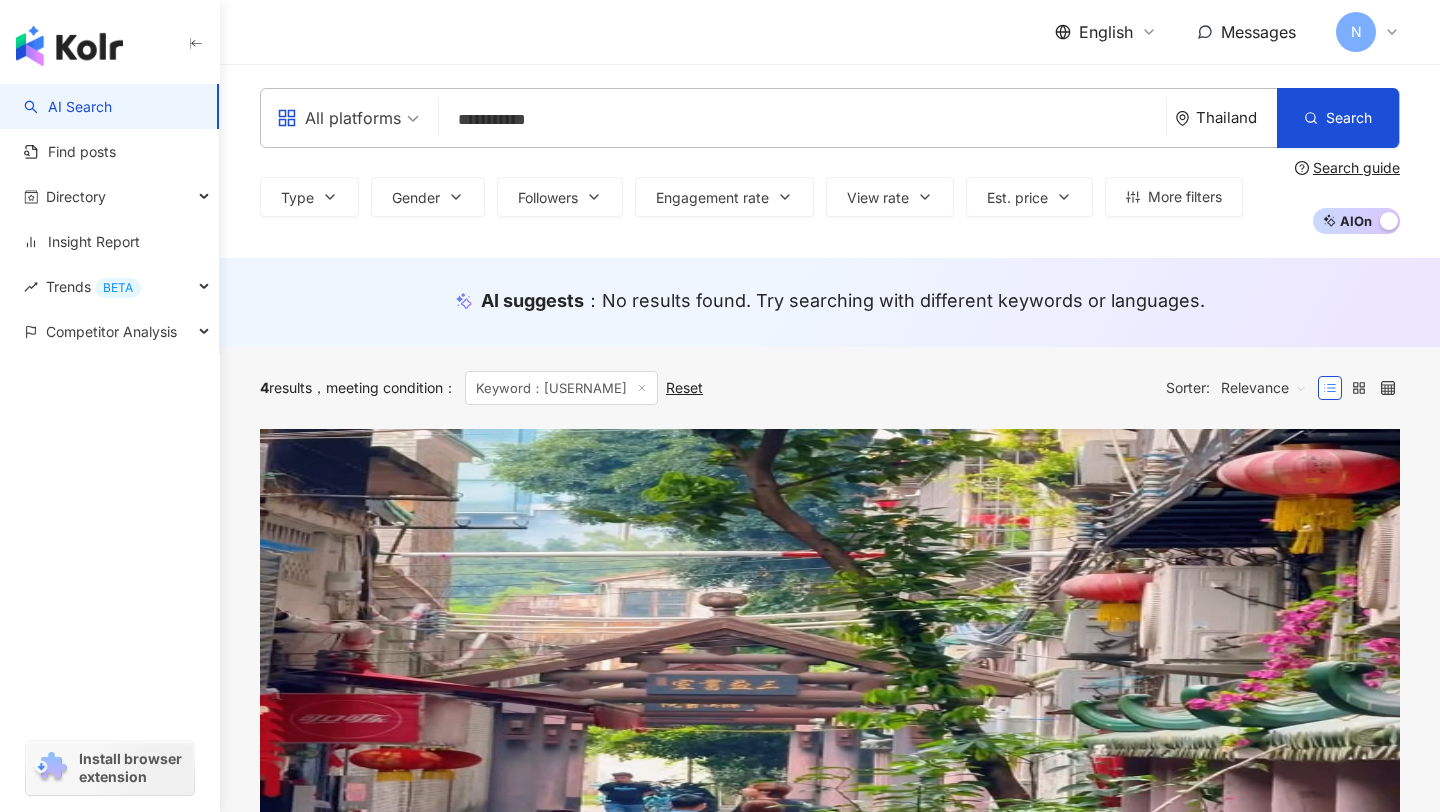 scroll, scrollTop: 237, scrollLeft: 0, axis: vertical 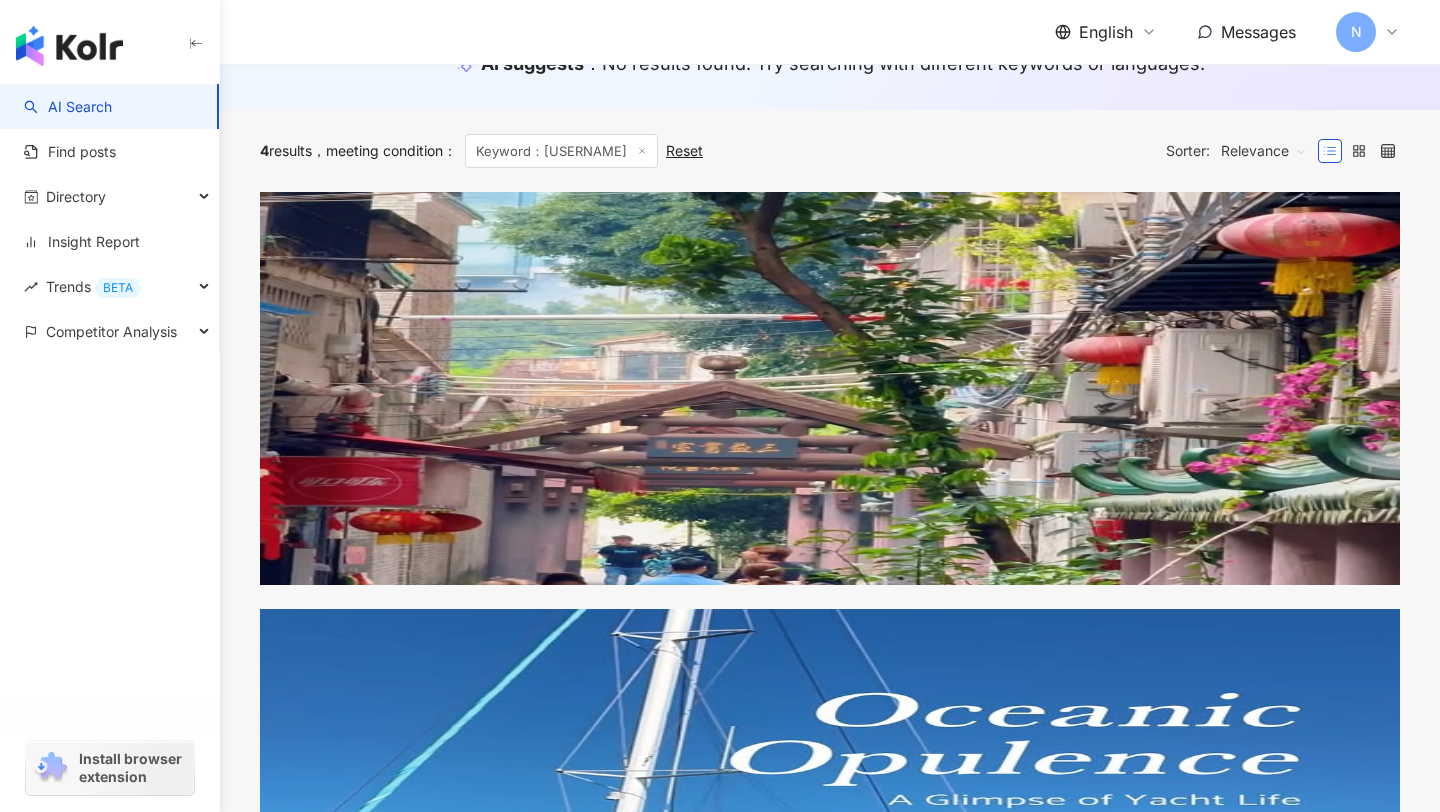 click at bounding box center [375, 267] 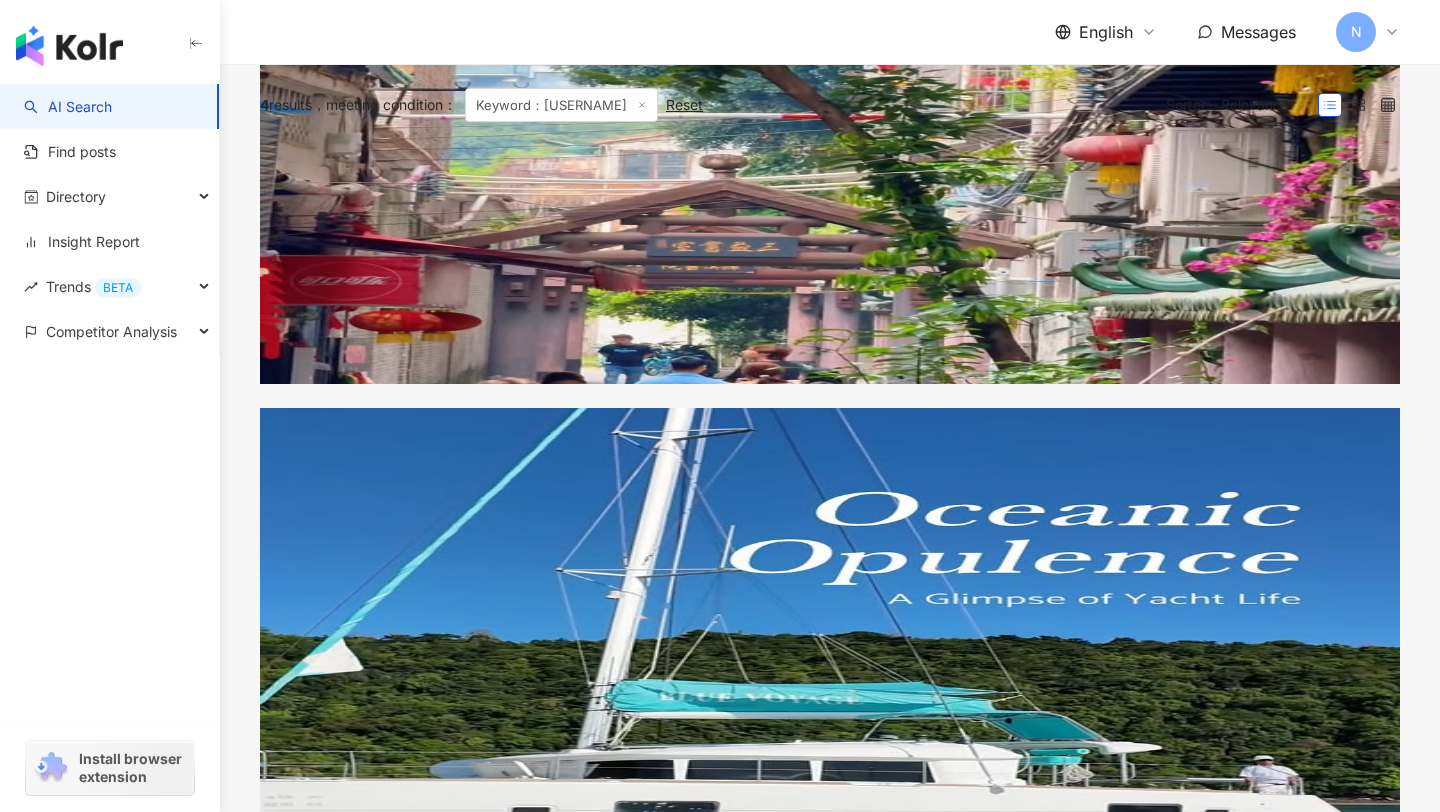 click on "Keyword：travisleon1" at bounding box center [561, 105] 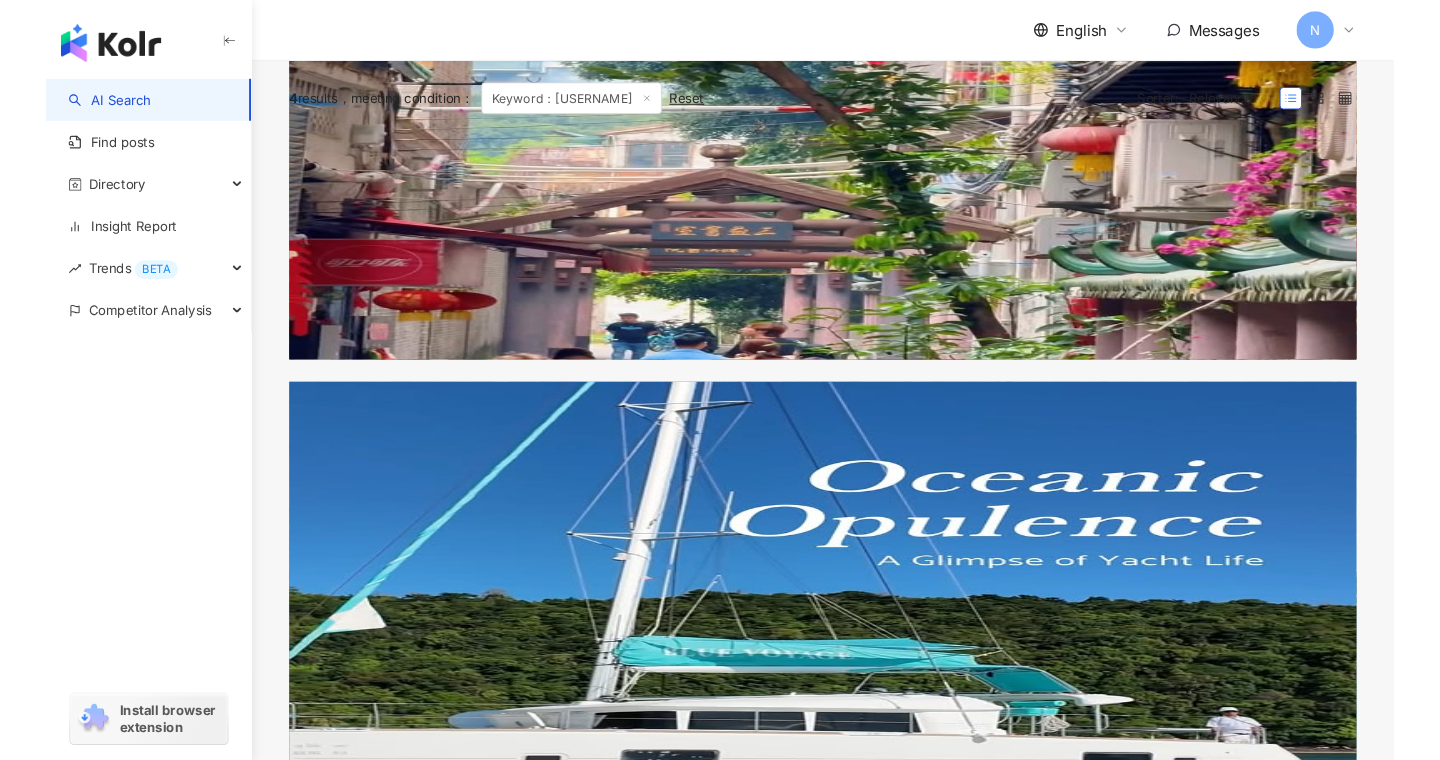 scroll, scrollTop: 0, scrollLeft: 0, axis: both 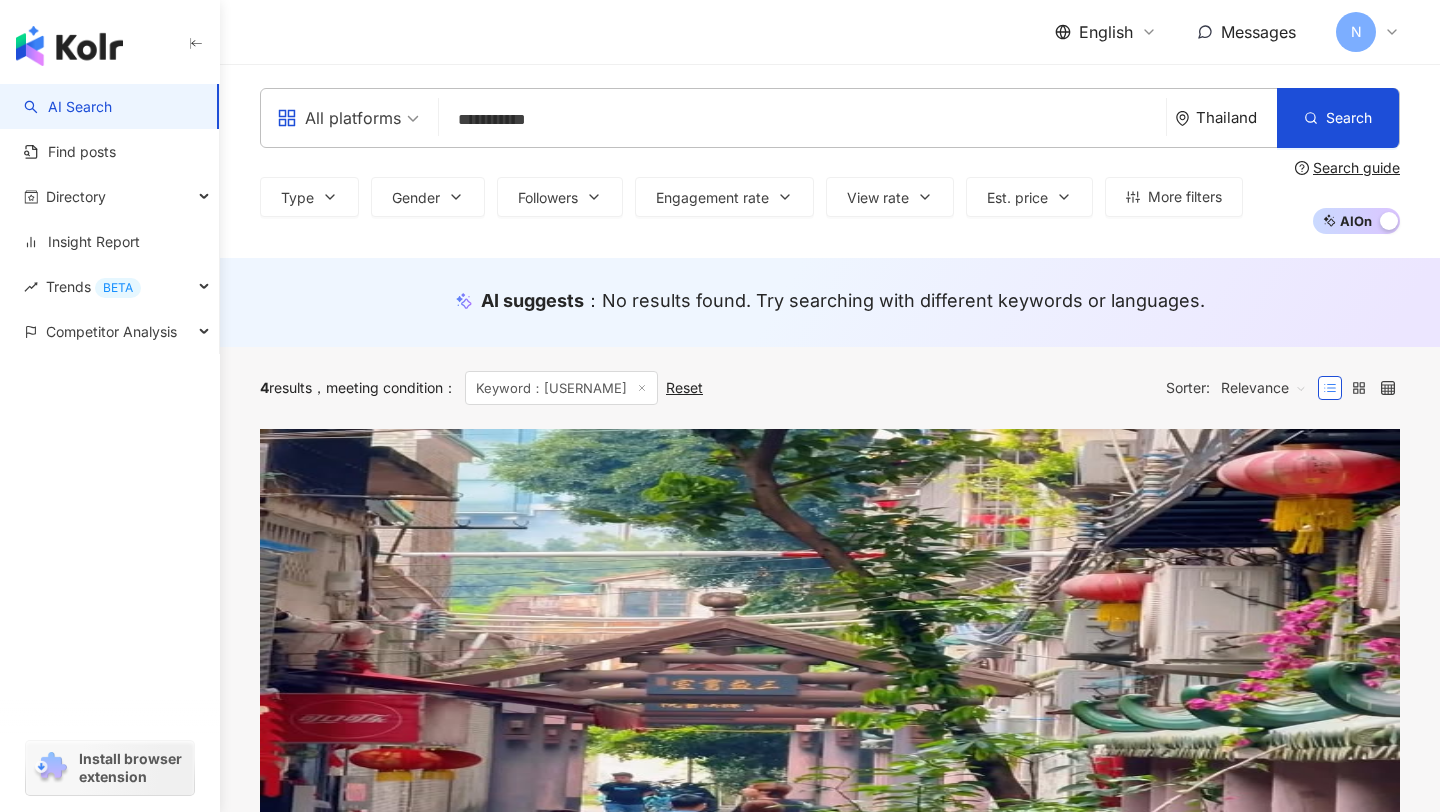 click on "**********" at bounding box center (802, 120) 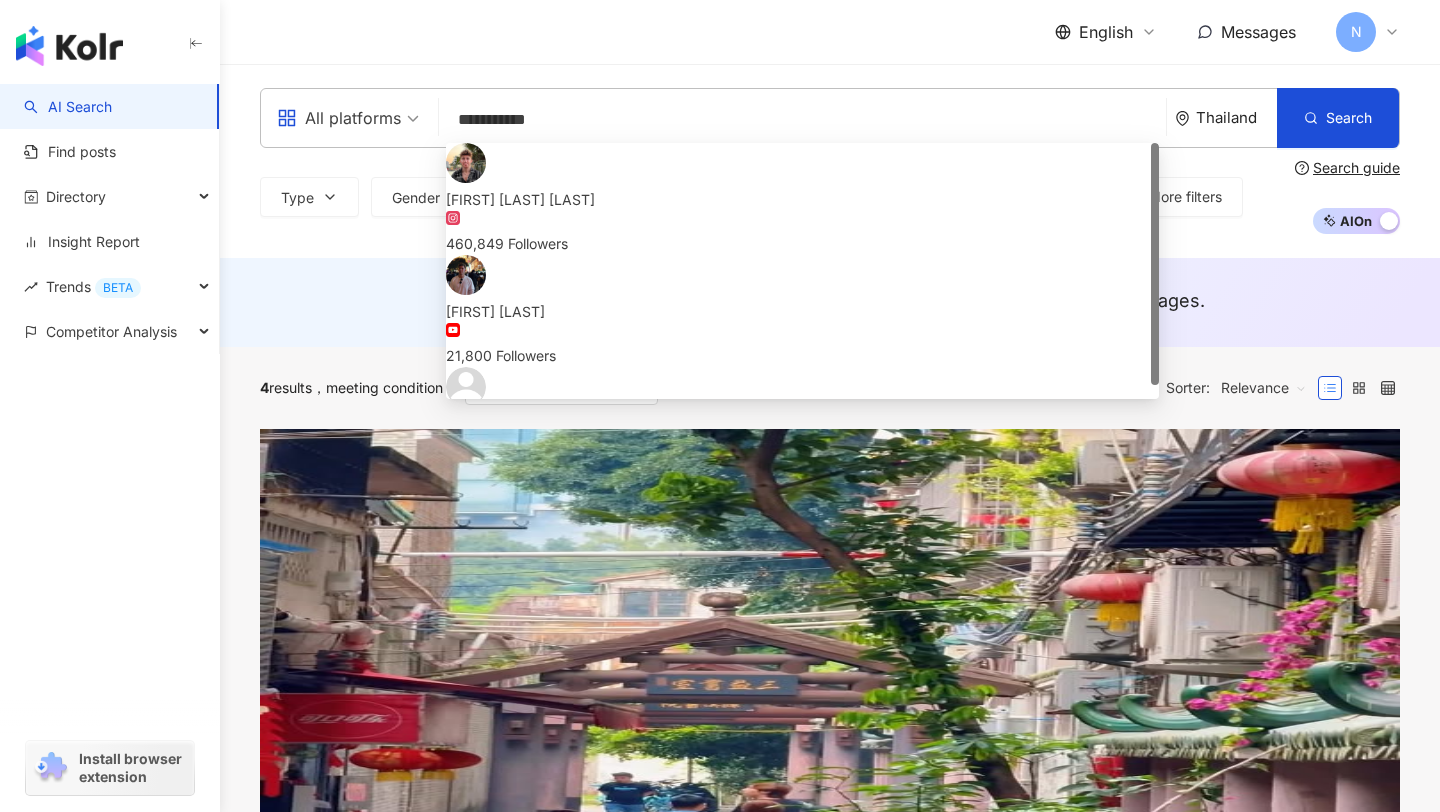 click on "**********" at bounding box center [802, 120] 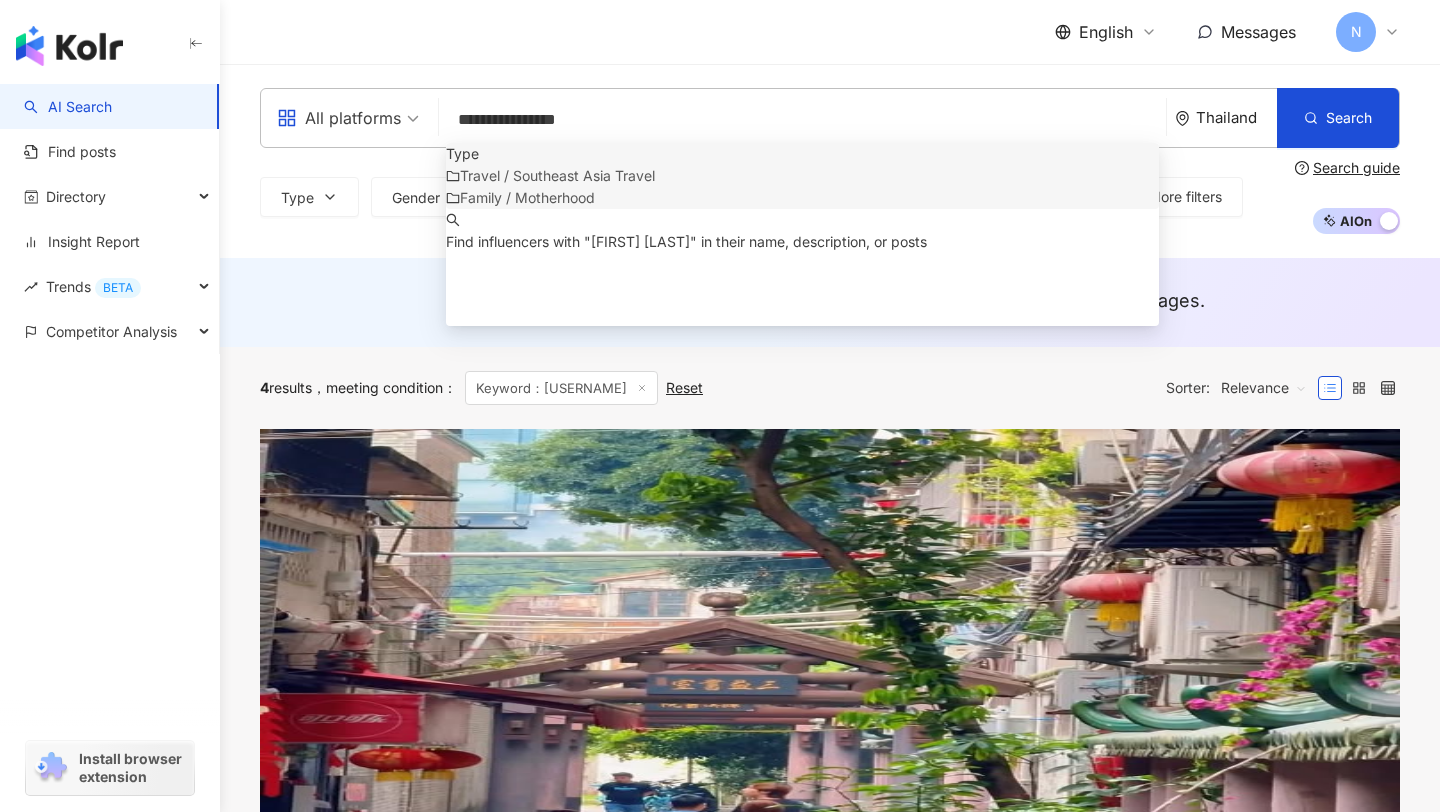 click on "Type Travel / Southeast Asia Travel Family / Motherhood" at bounding box center (802, 176) 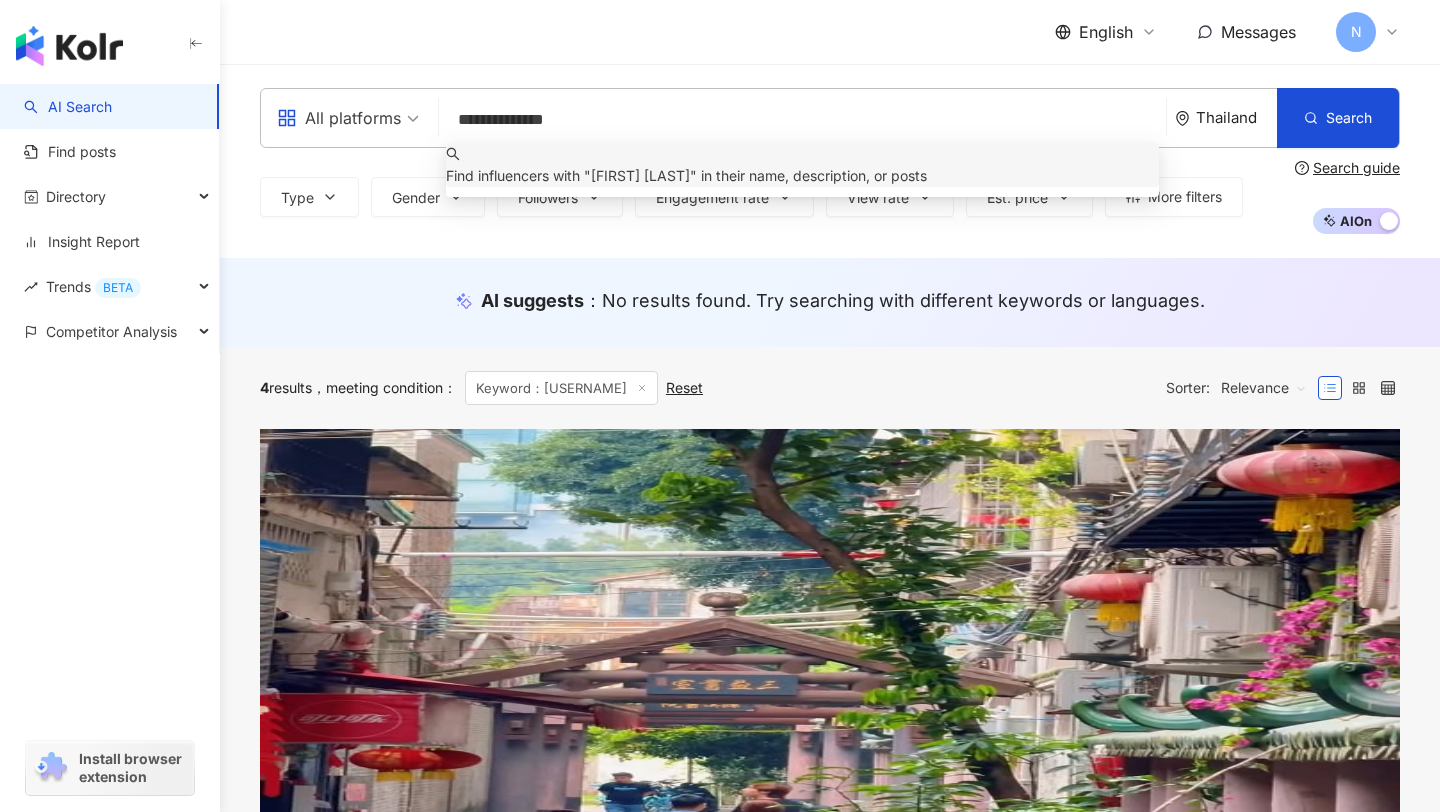 click on "**********" at bounding box center (802, 120) 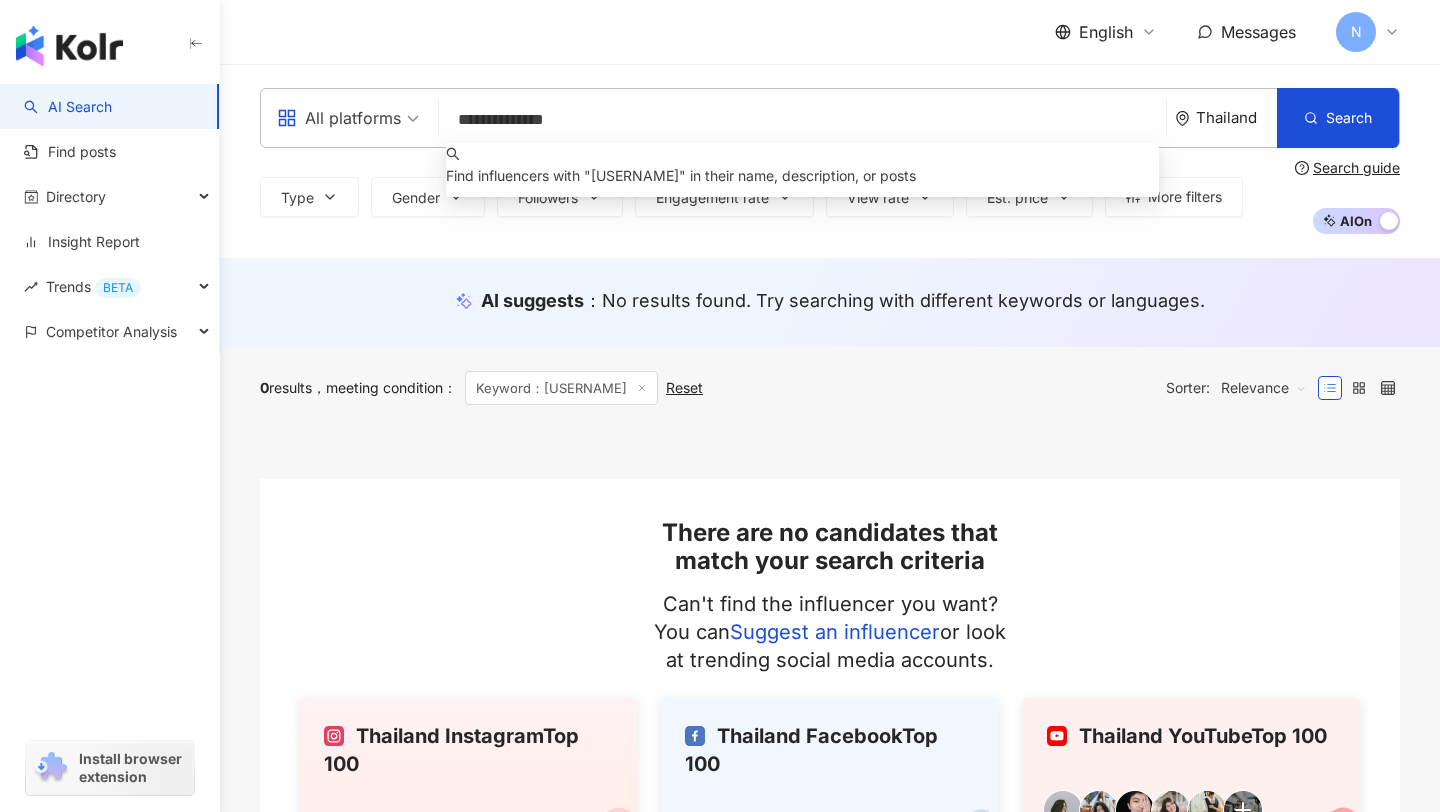 click on "**********" at bounding box center (802, 120) 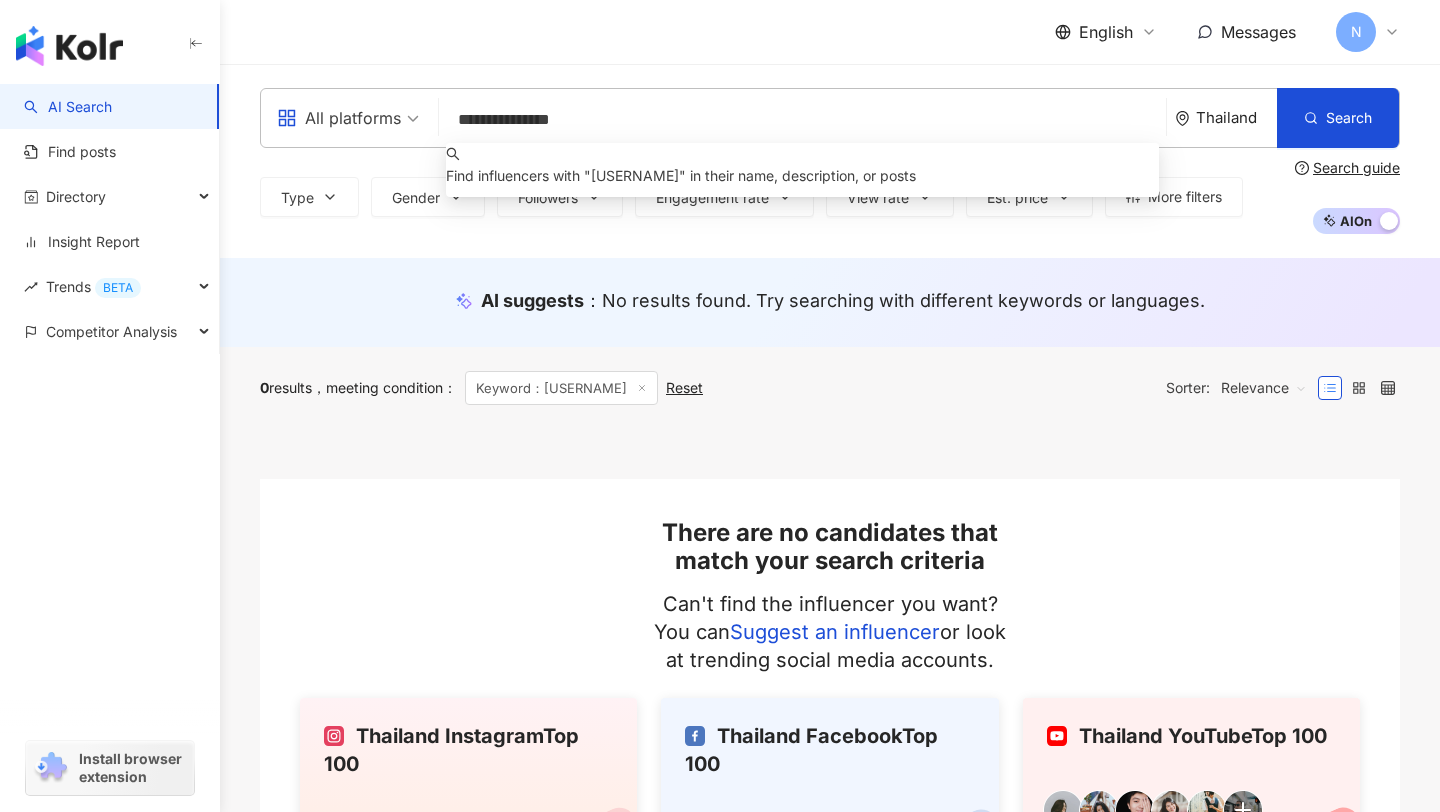click on "**********" at bounding box center (802, 120) 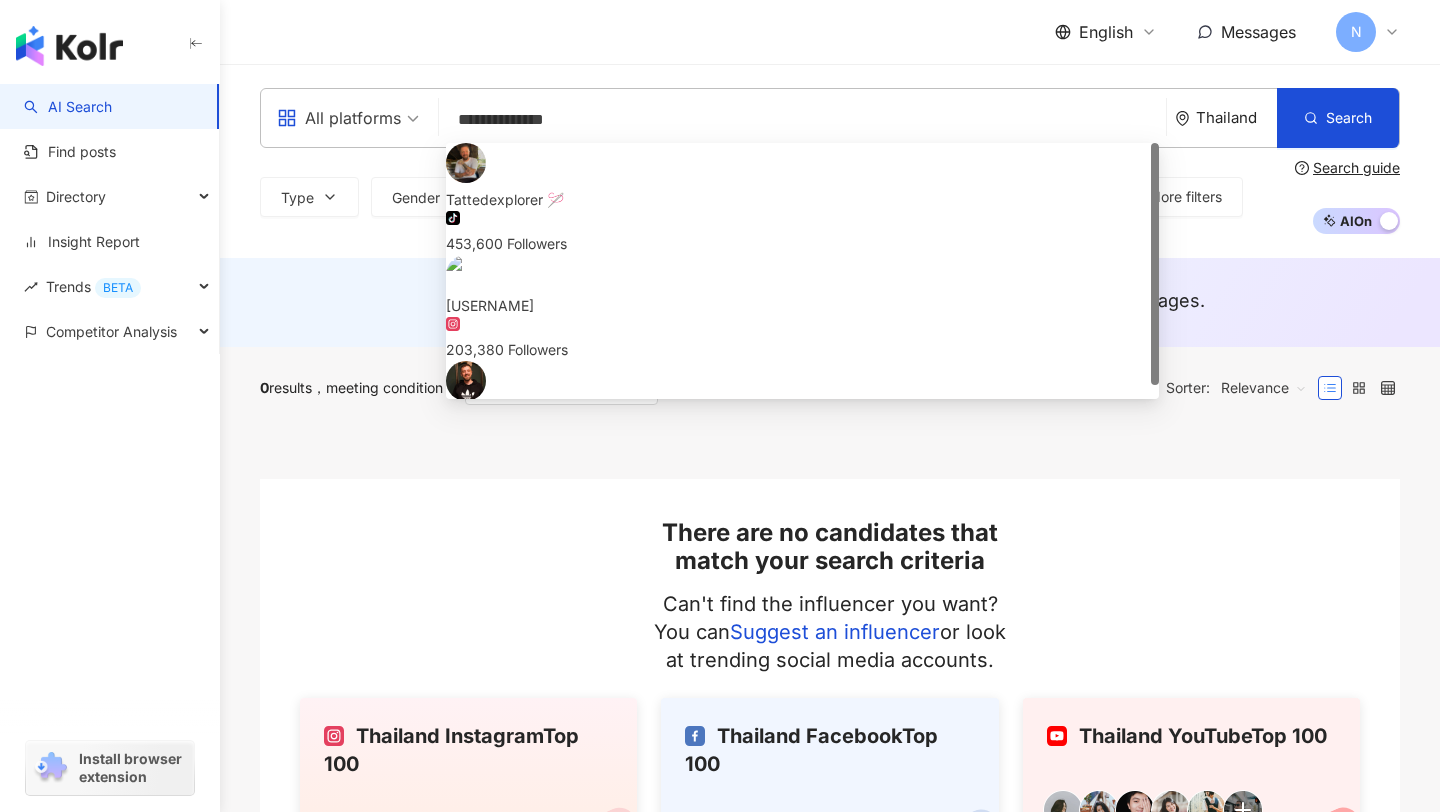 click on "Tattedexplorer 🪡" at bounding box center (802, 200) 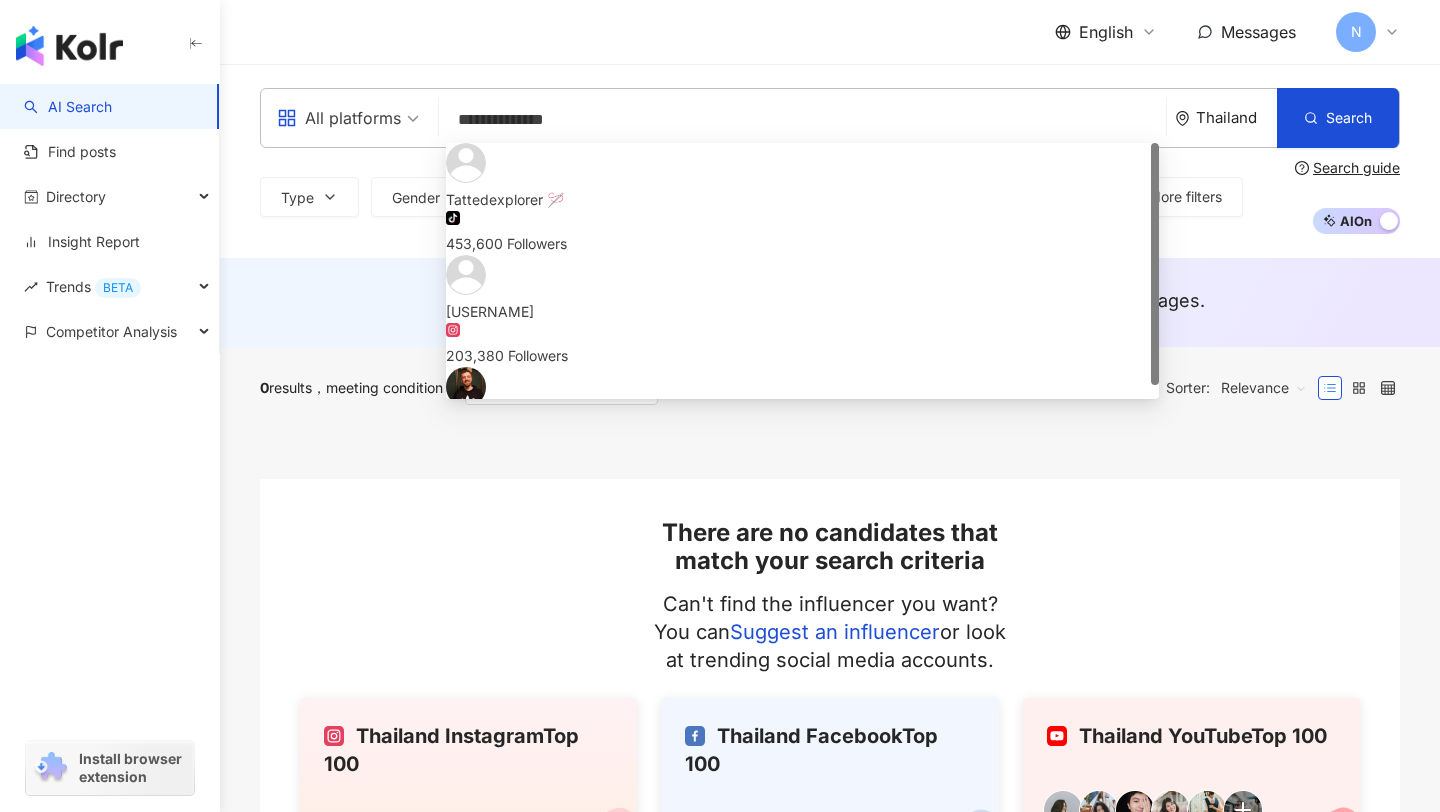 type 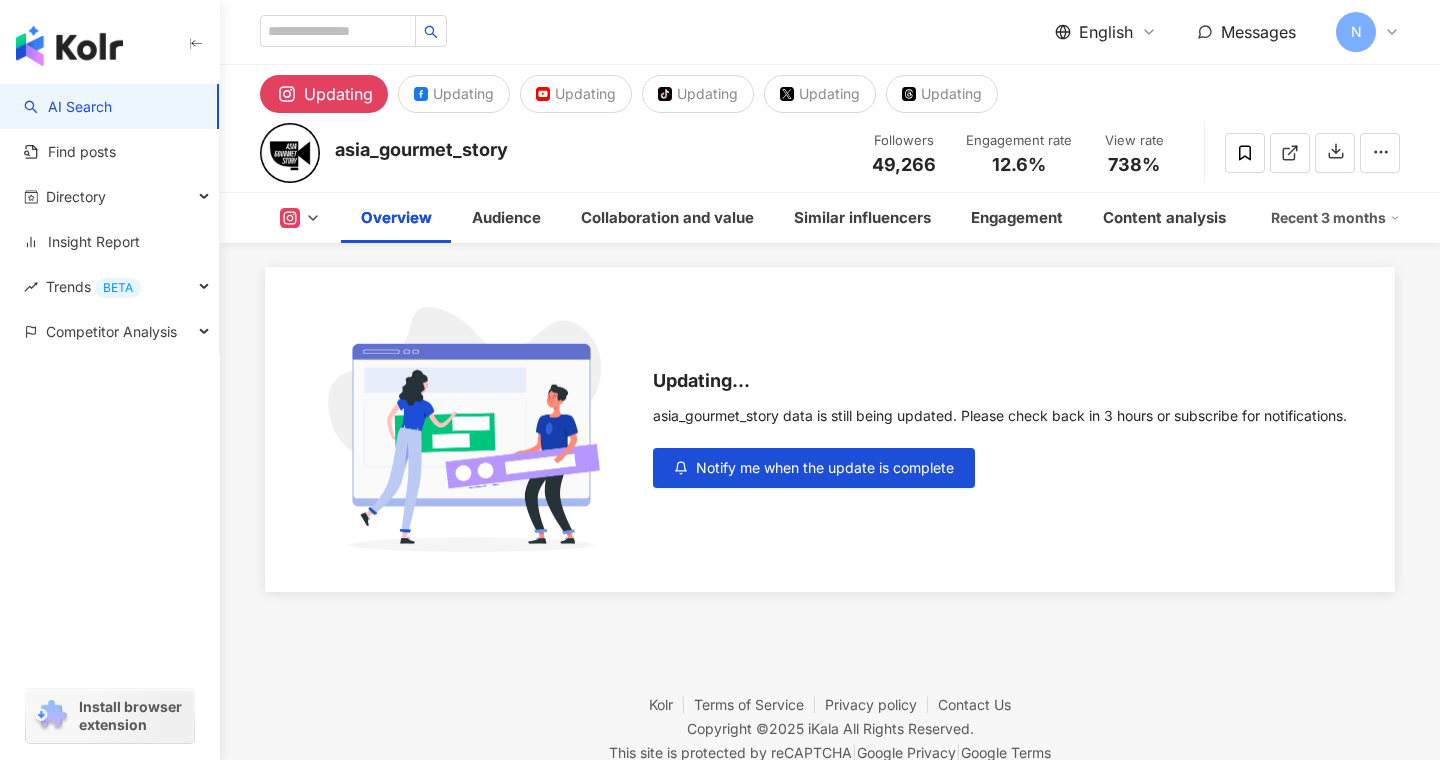scroll, scrollTop: 92, scrollLeft: 0, axis: vertical 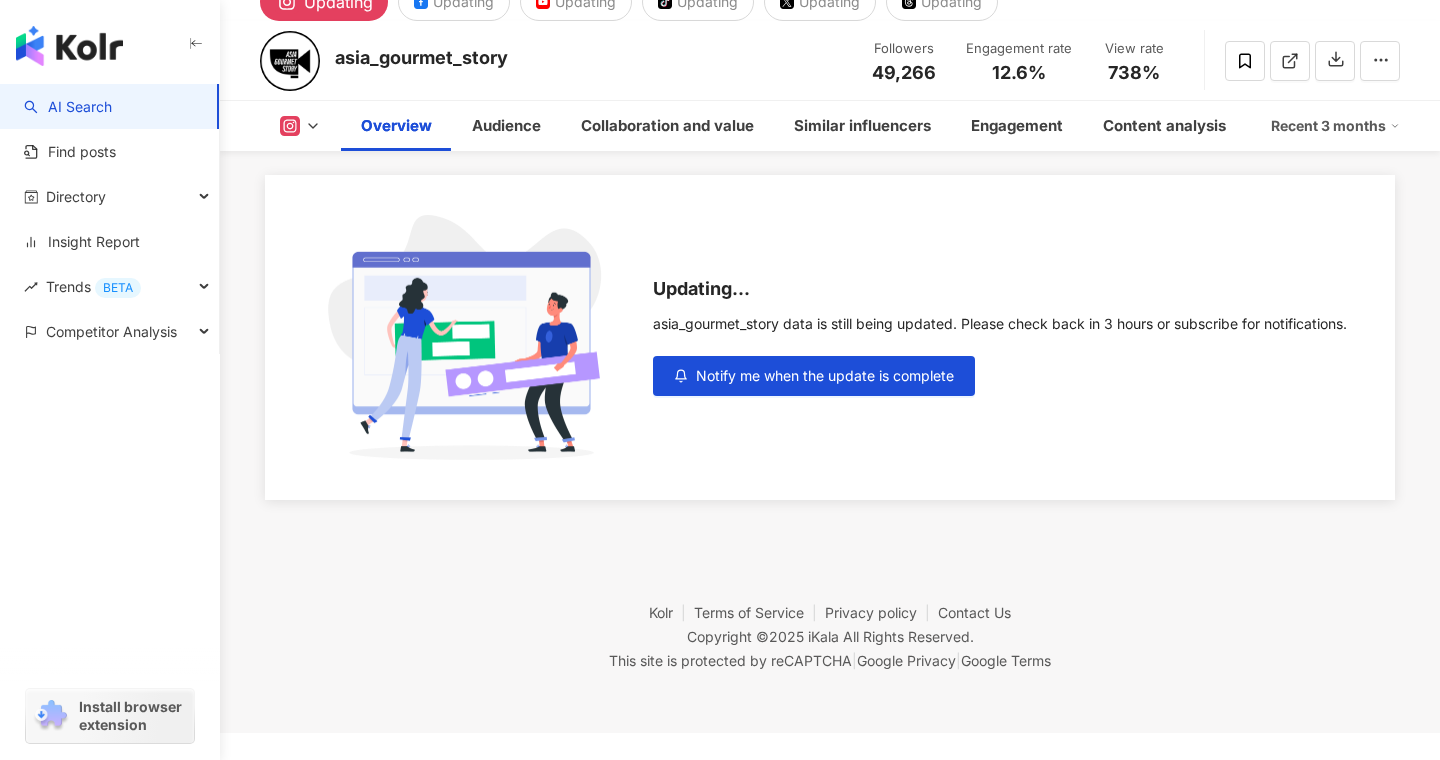 click on "Updating... asia_gourmet_story data is still being updated. Please check back in 3 hours or subscribe for notifications. Notify me when the update is complete" at bounding box center [830, 337] 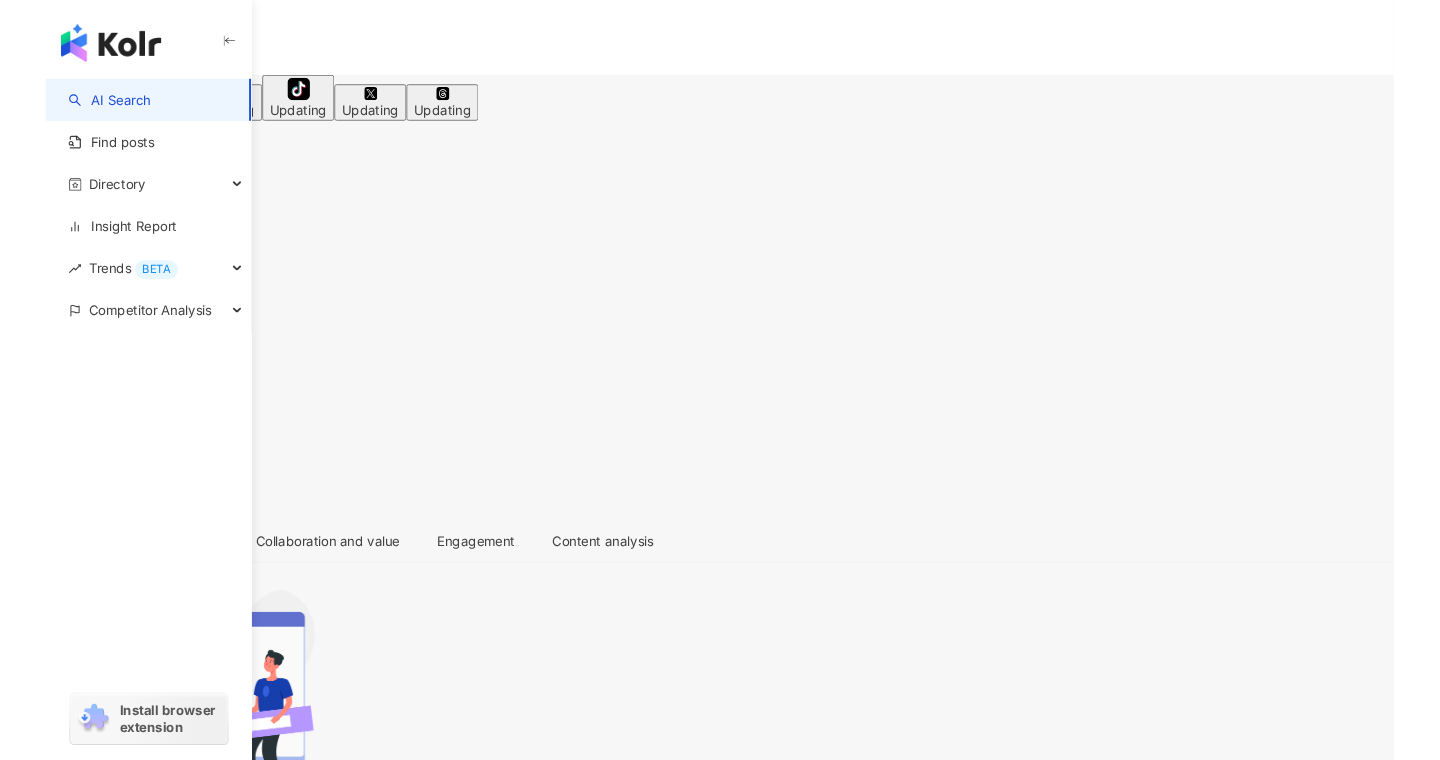 scroll, scrollTop: 0, scrollLeft: 0, axis: both 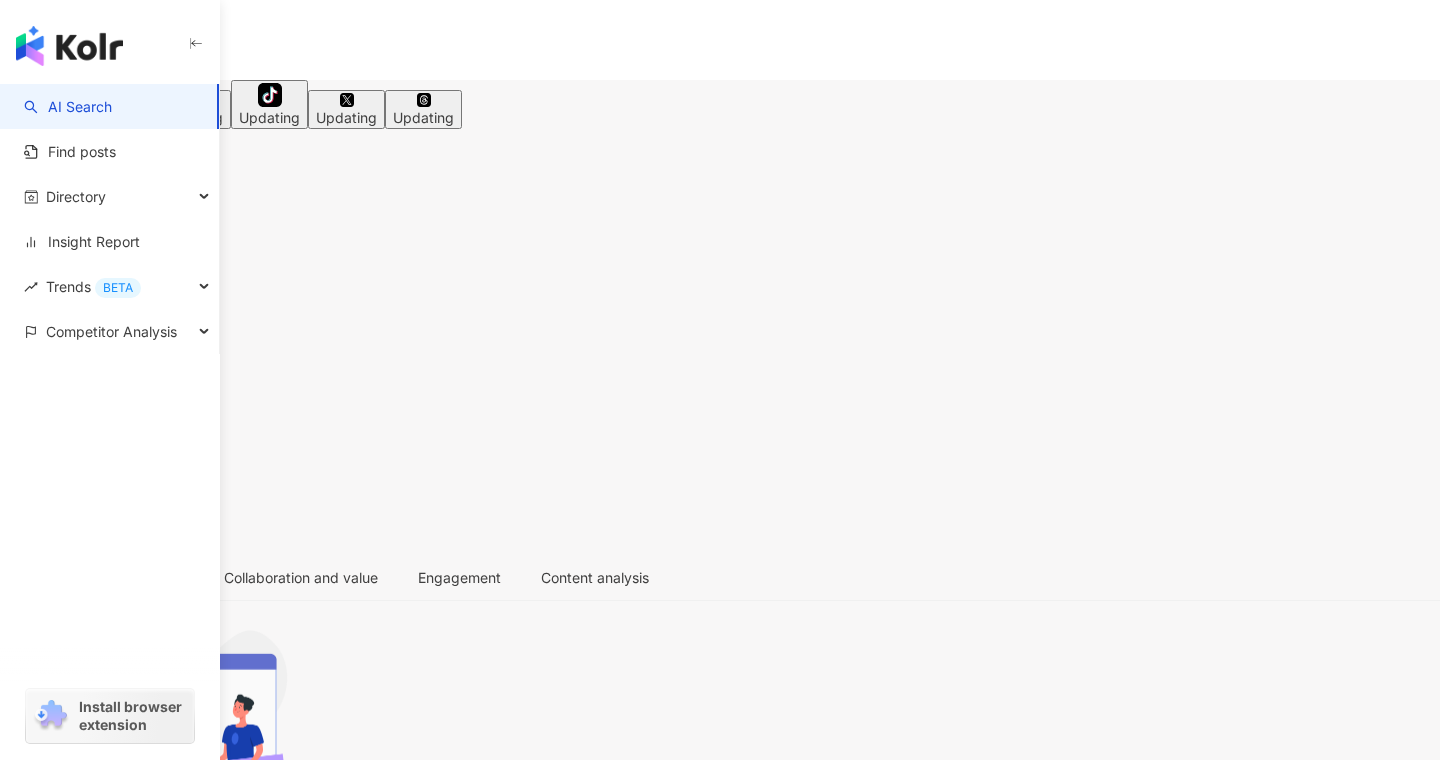 click on "Notify me when the update is complete" at bounding box center [161, 914] 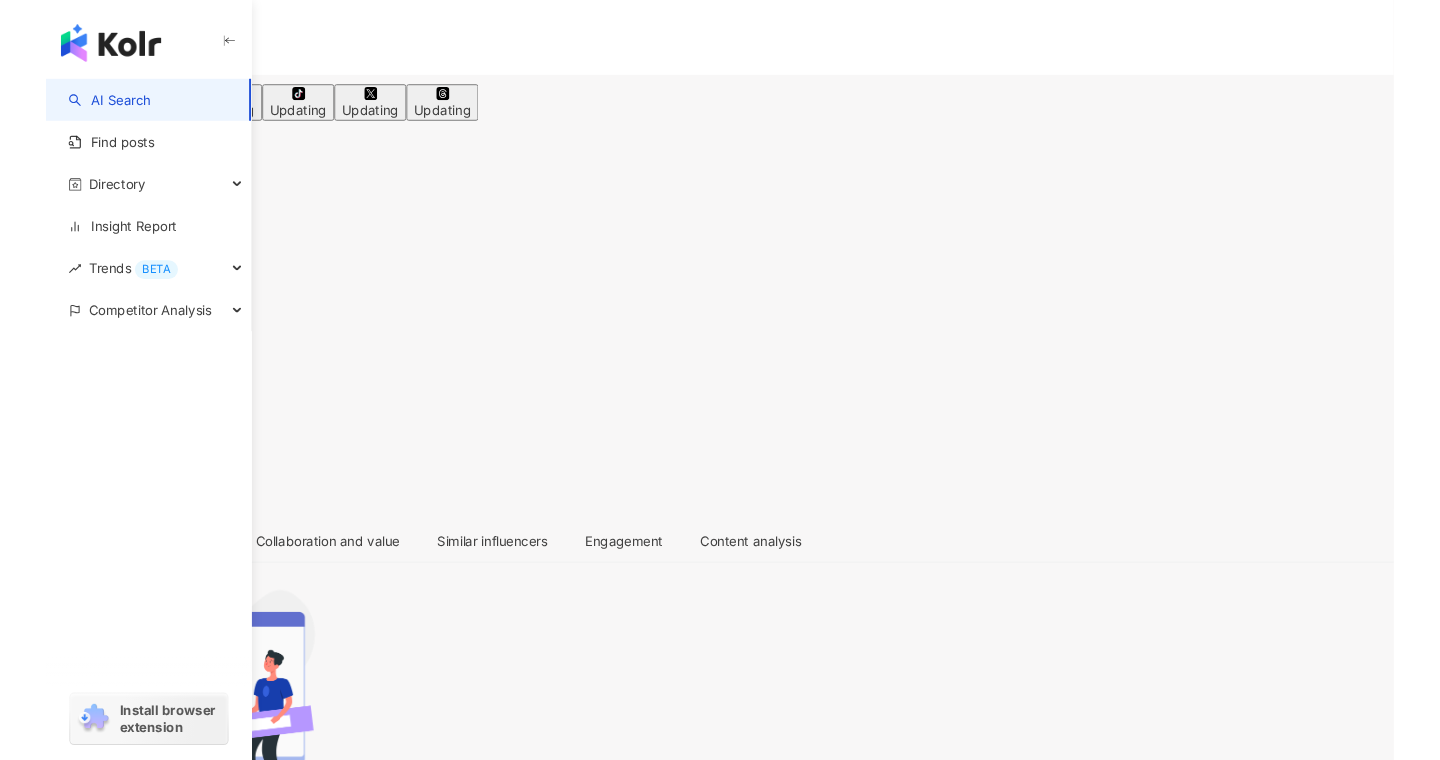 scroll, scrollTop: 0, scrollLeft: 0, axis: both 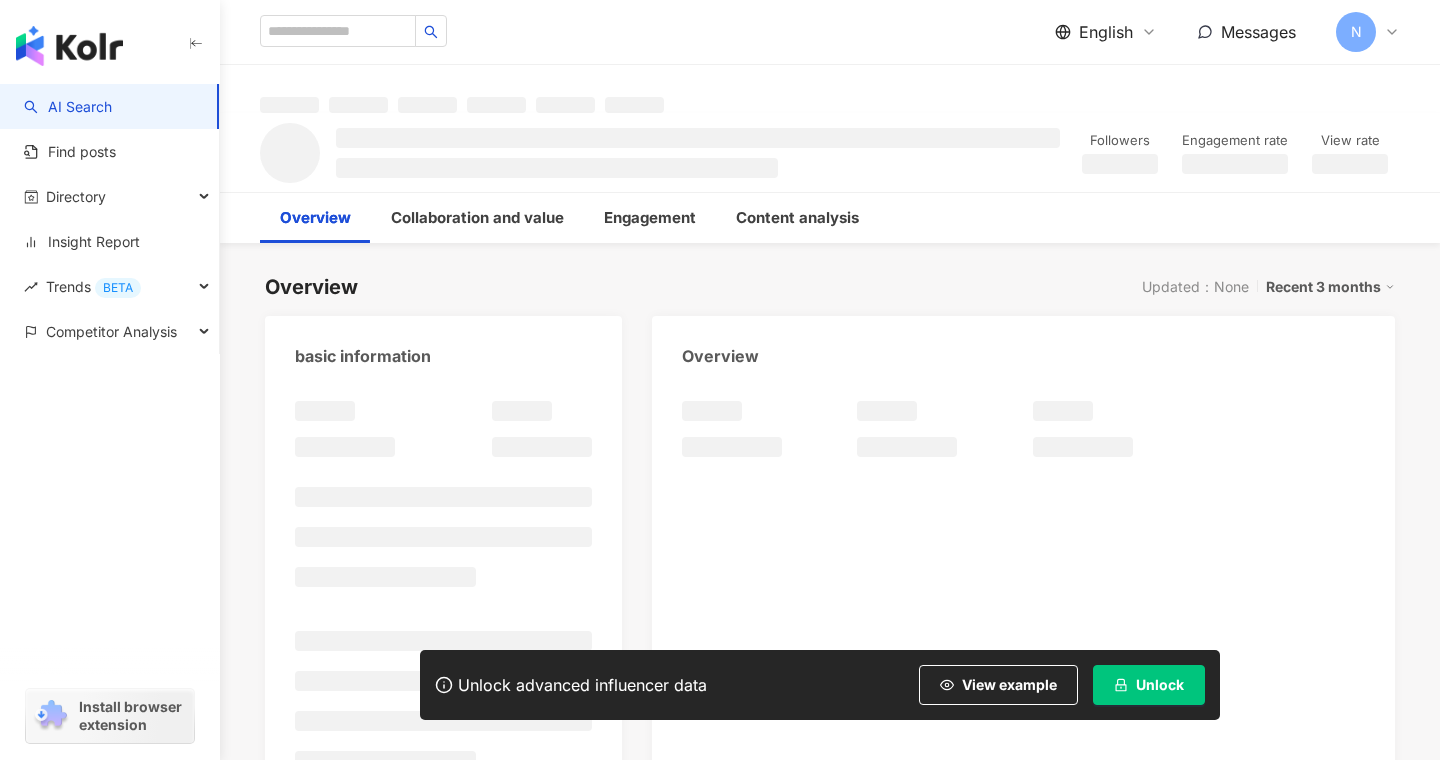 click on "Unlock" at bounding box center [1160, 685] 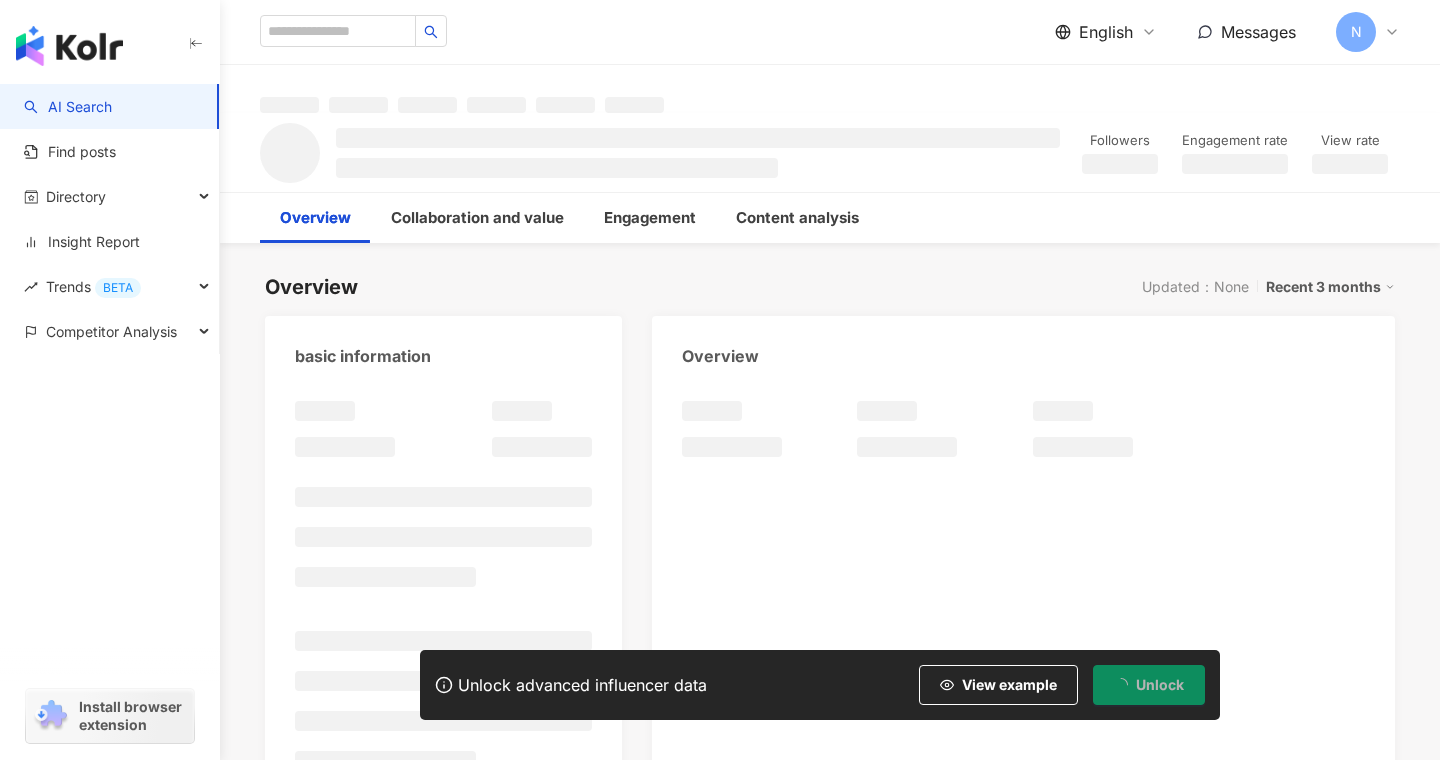 scroll, scrollTop: 0, scrollLeft: 0, axis: both 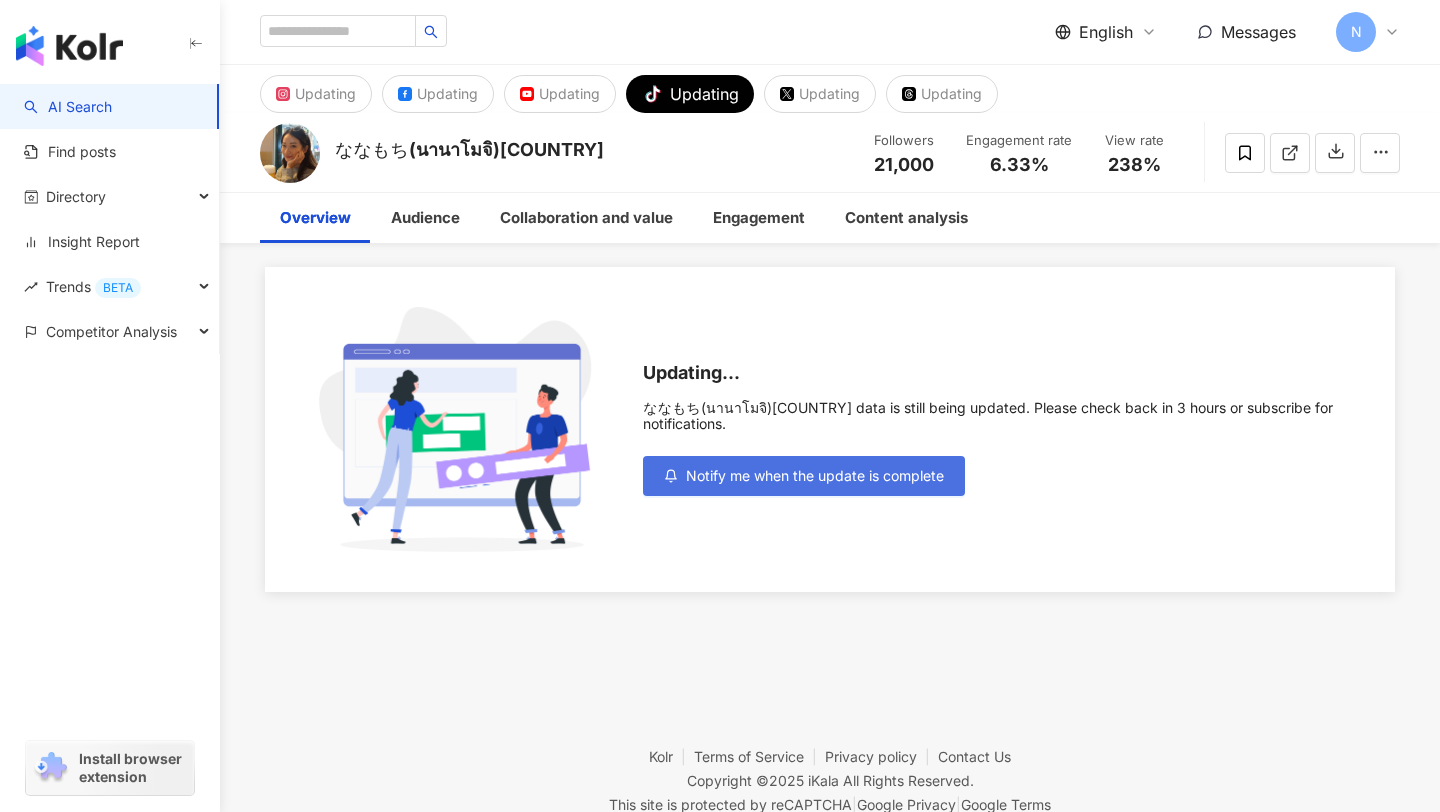 click on "Notify me when the update is complete" at bounding box center [815, 476] 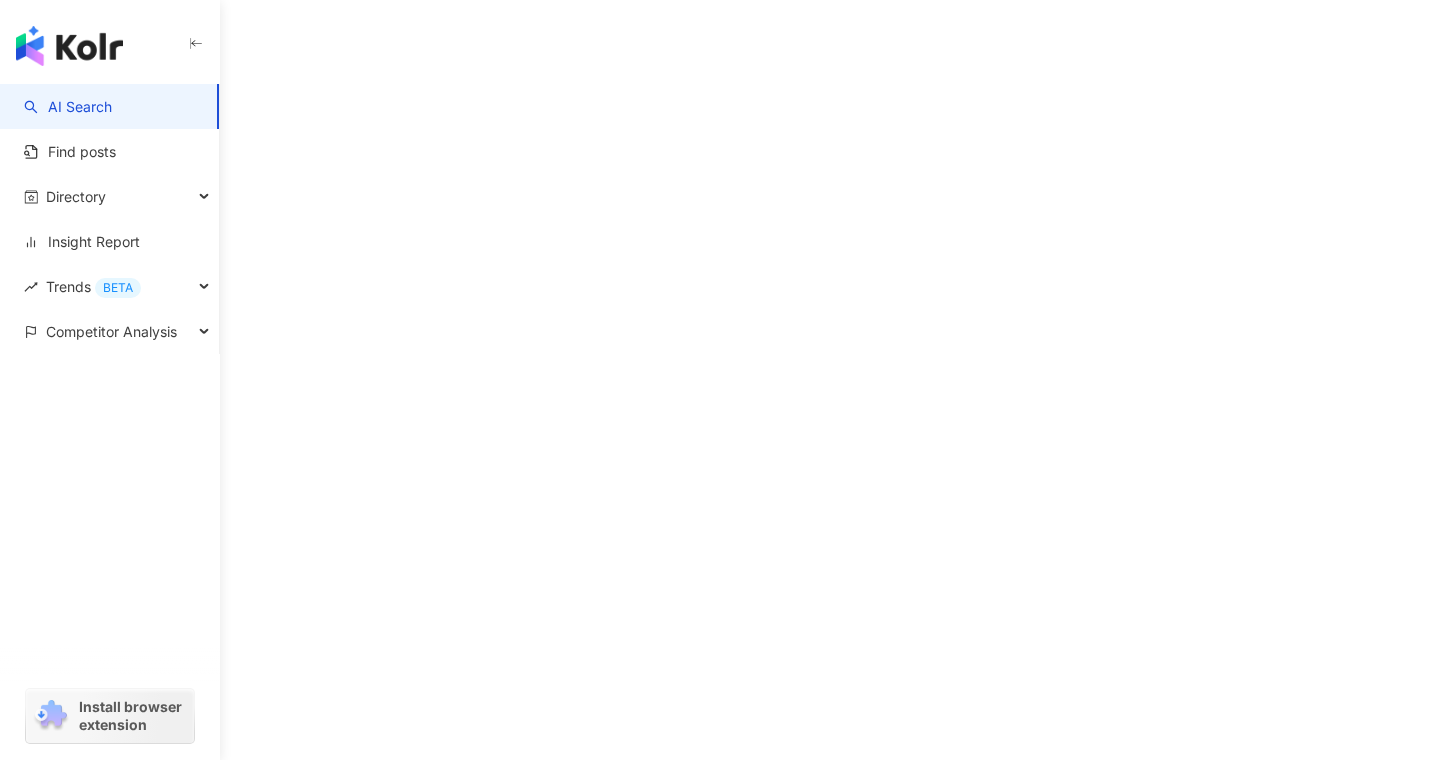 scroll, scrollTop: 0, scrollLeft: 0, axis: both 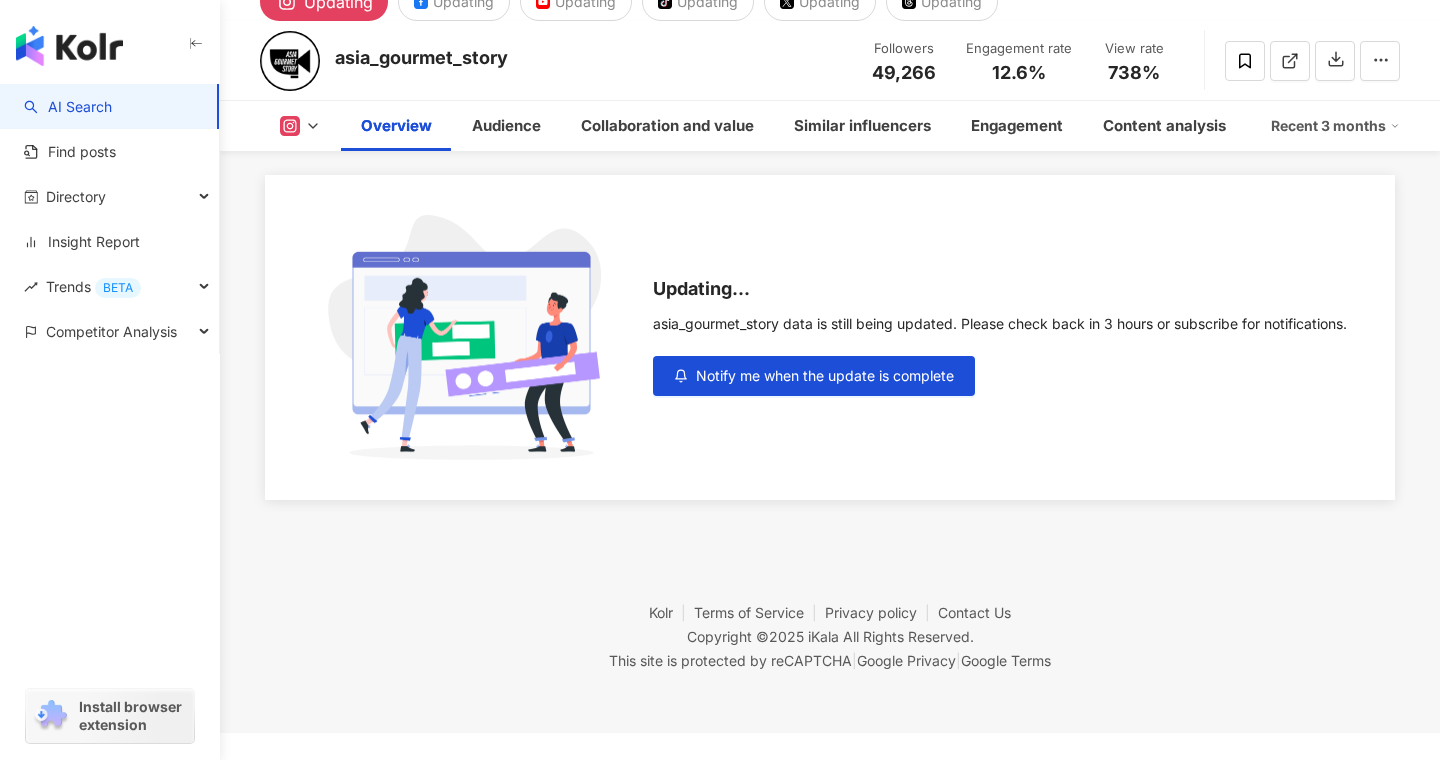 click on "Updating... asia_gourmet_story data is still being updated. Please check back in 3 hours or subscribe for notifications. Notify me when the update is complete" at bounding box center [830, 337] 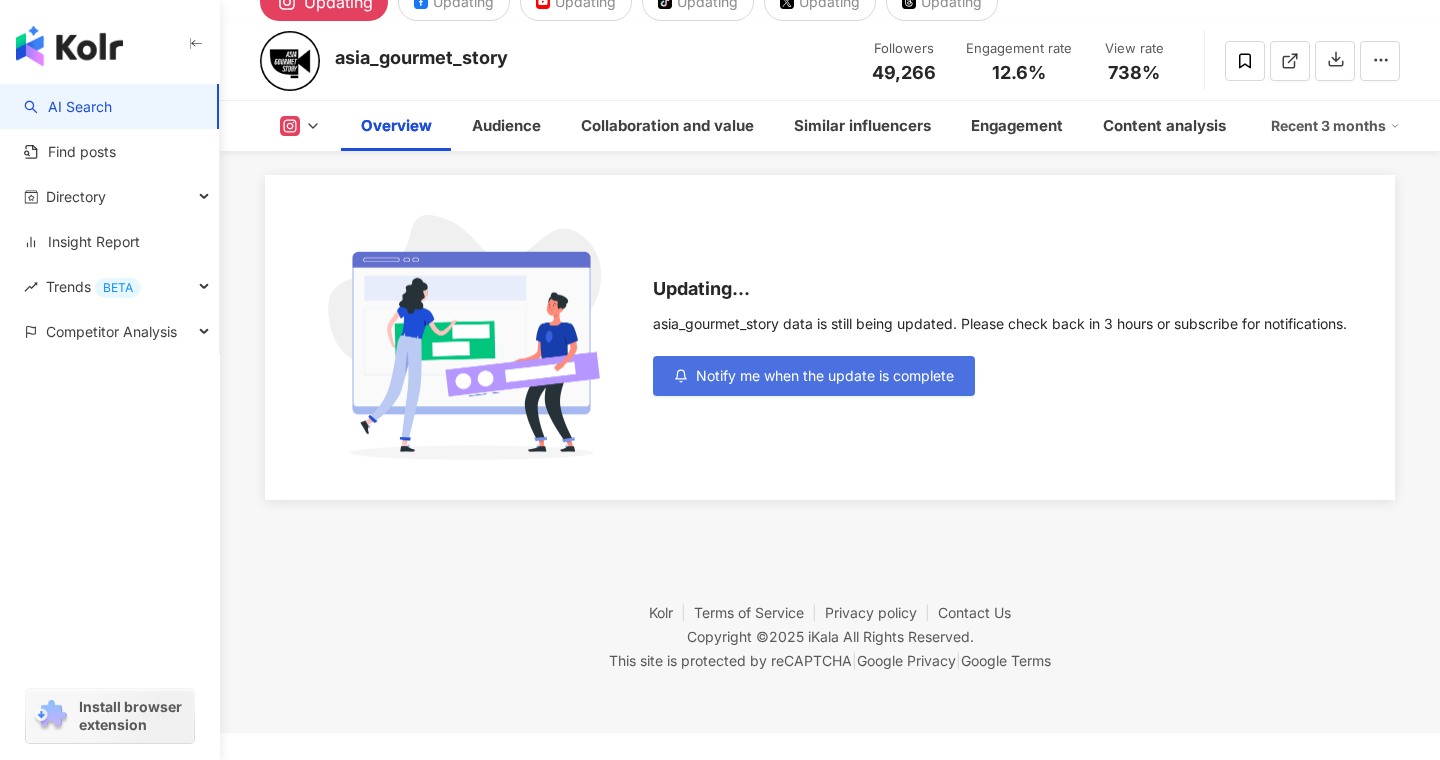 click on "Notify me when the update is complete" at bounding box center (814, 376) 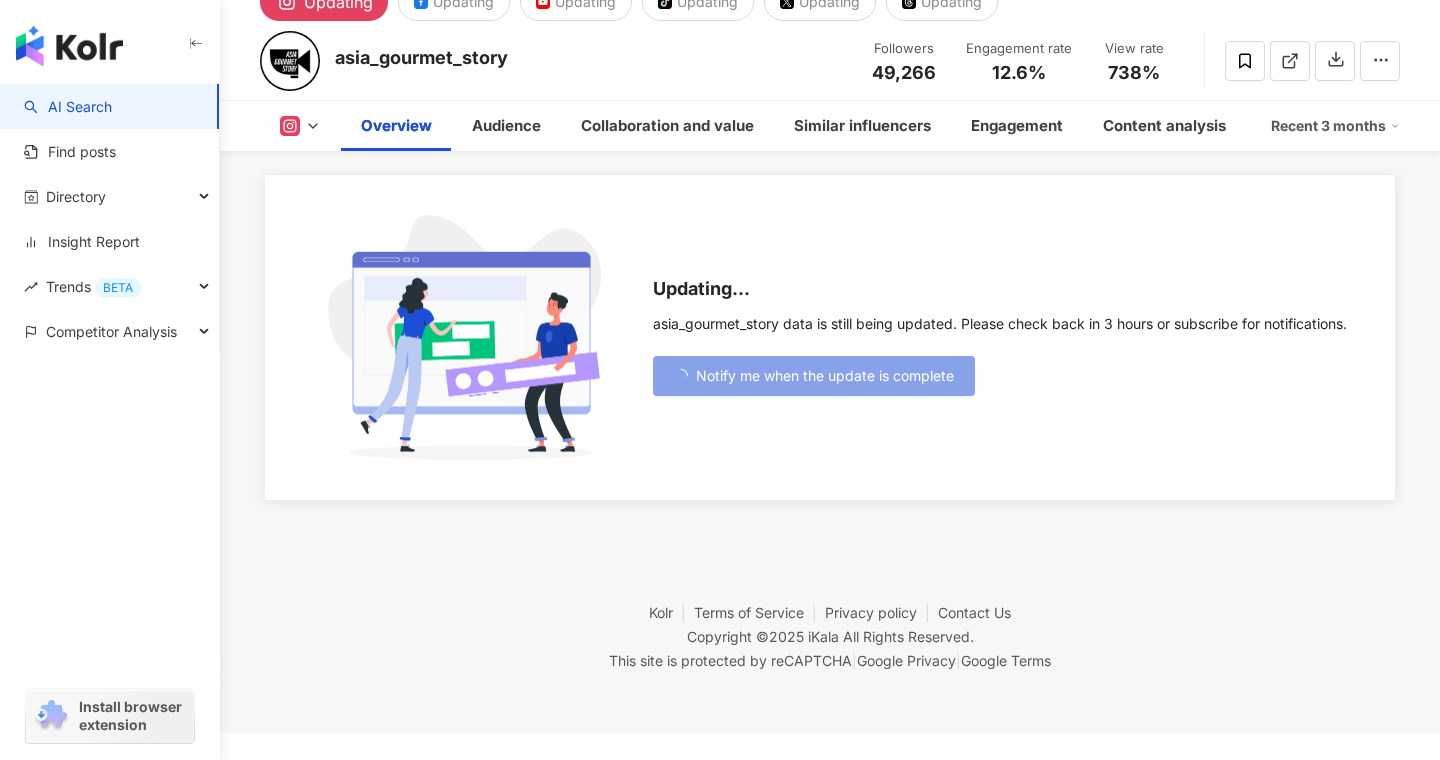 click on "Notify me when the update is complete" at bounding box center [814, 376] 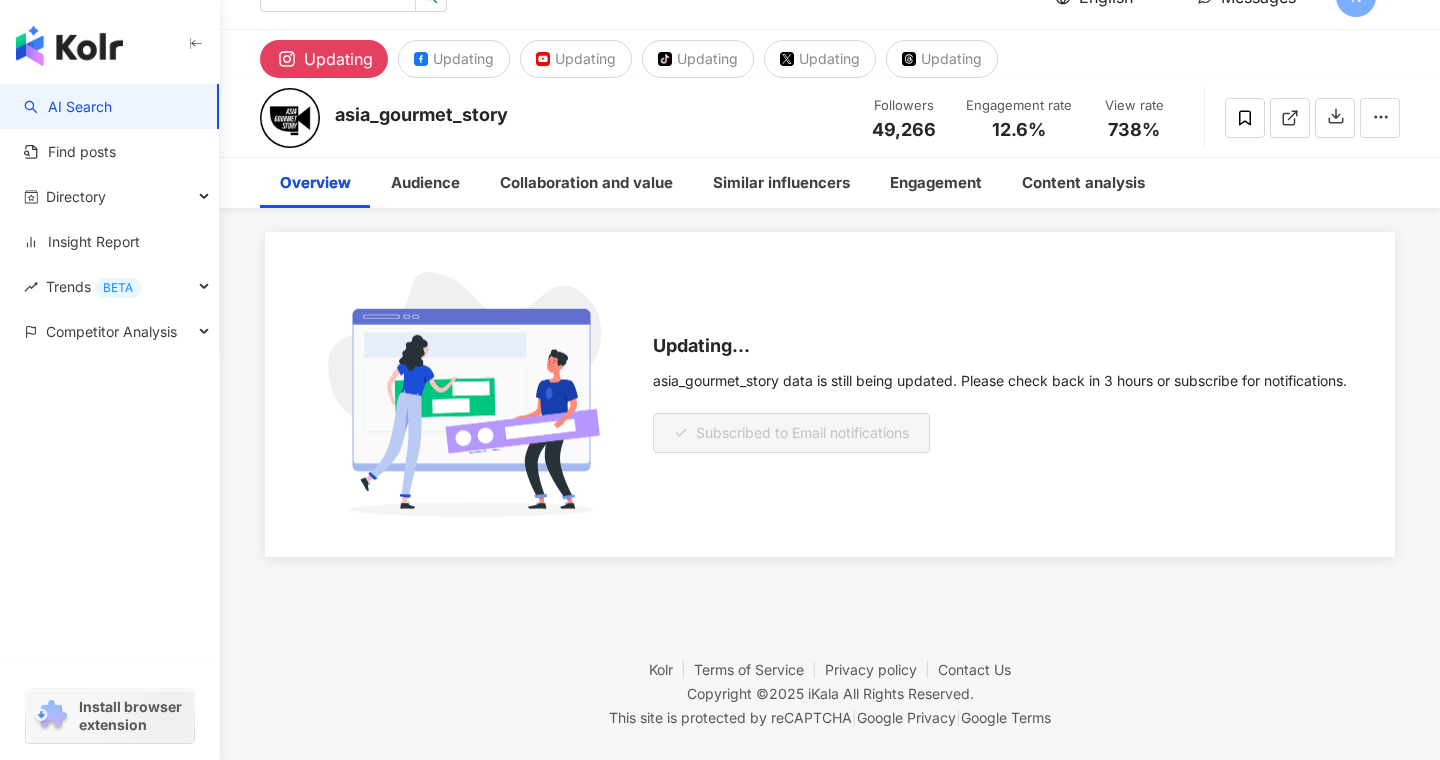 scroll, scrollTop: 0, scrollLeft: 0, axis: both 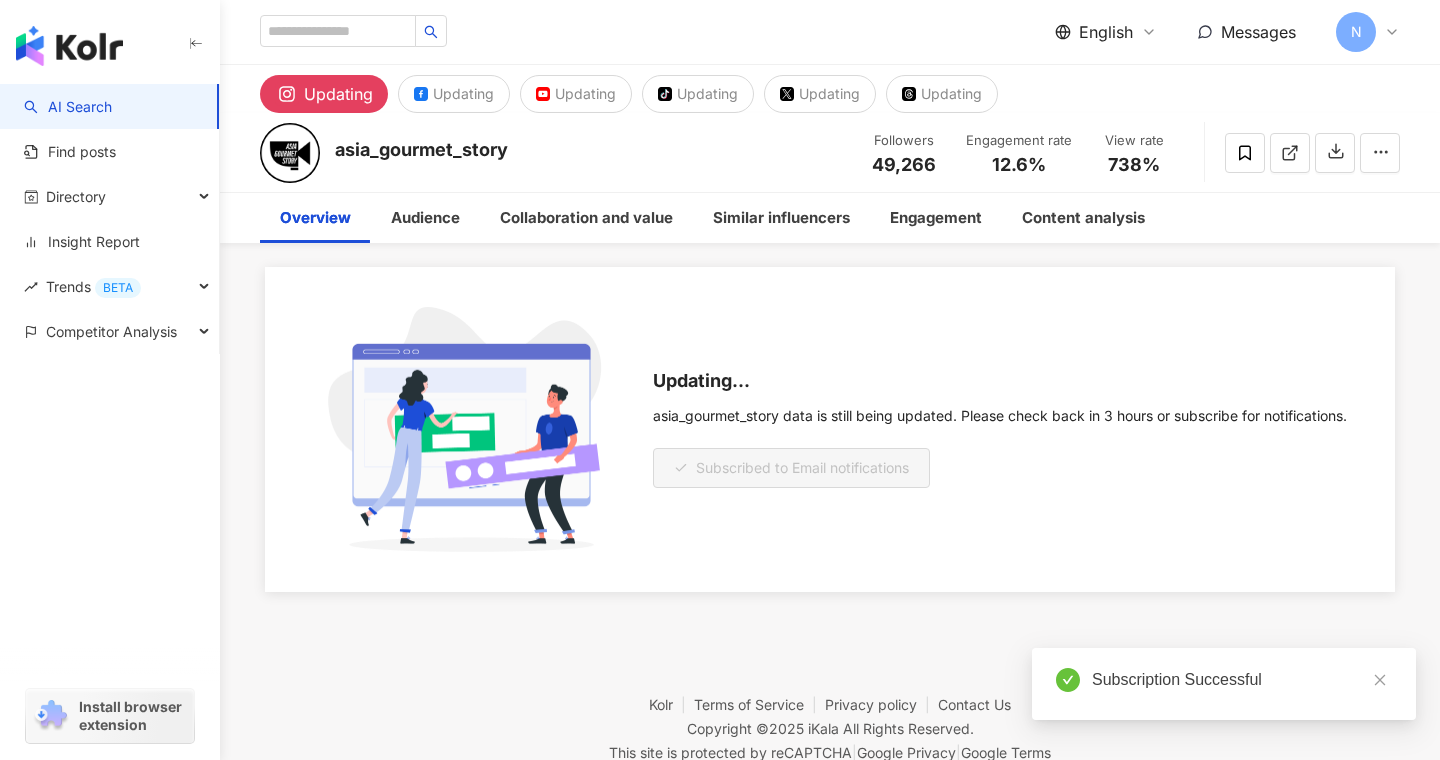 click on "Updating..." at bounding box center (1000, 381) 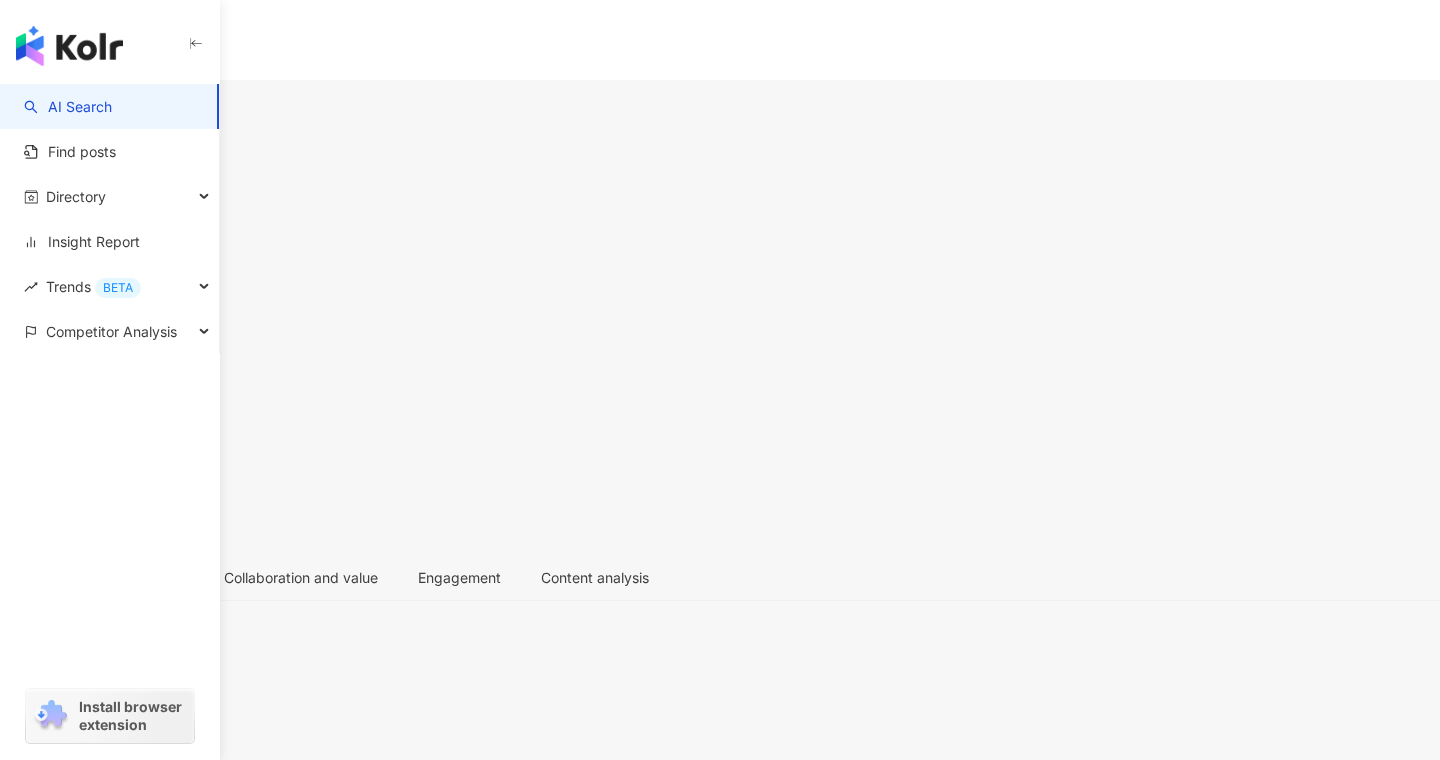 scroll, scrollTop: 0, scrollLeft: 0, axis: both 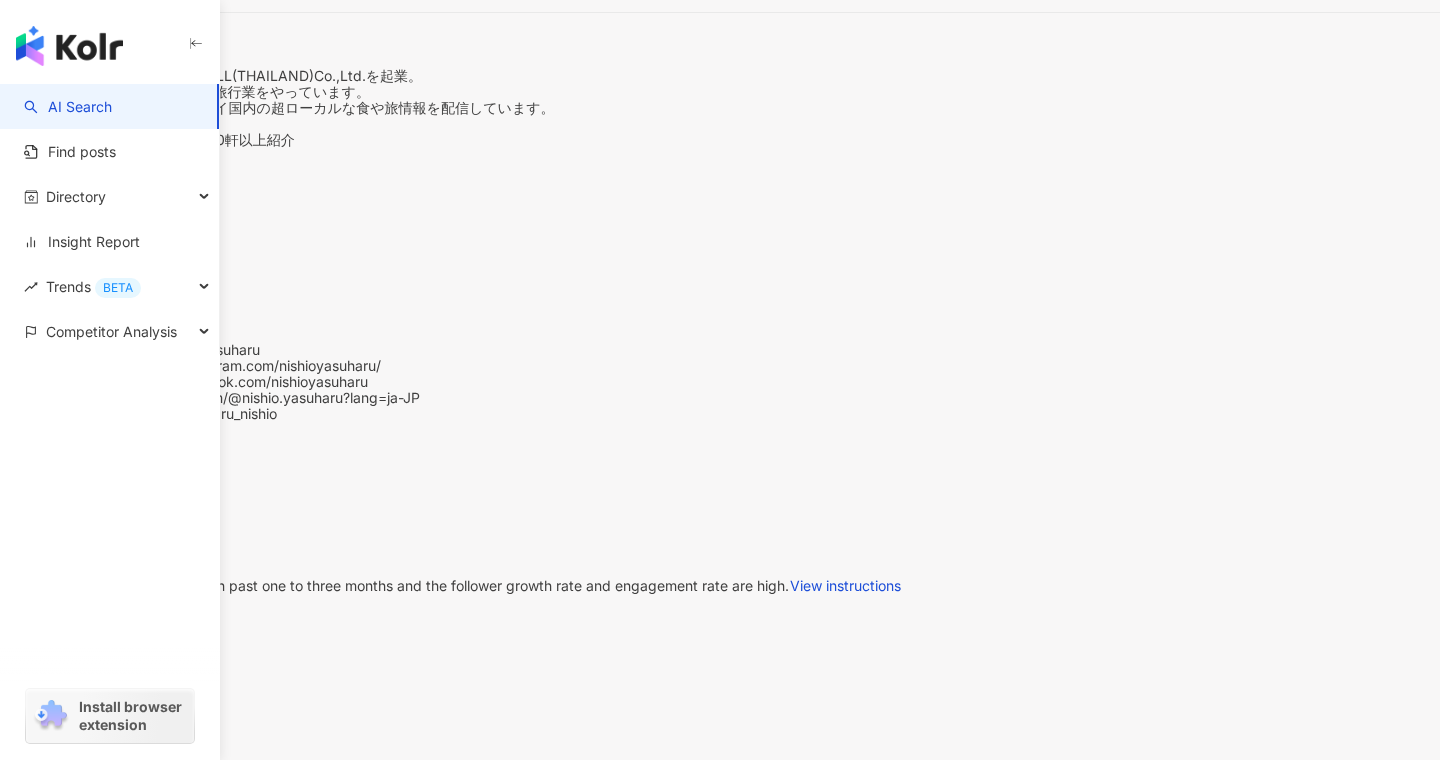 click on "AI 3 Key performance indicators on YouTube" at bounding box center [720, 928] 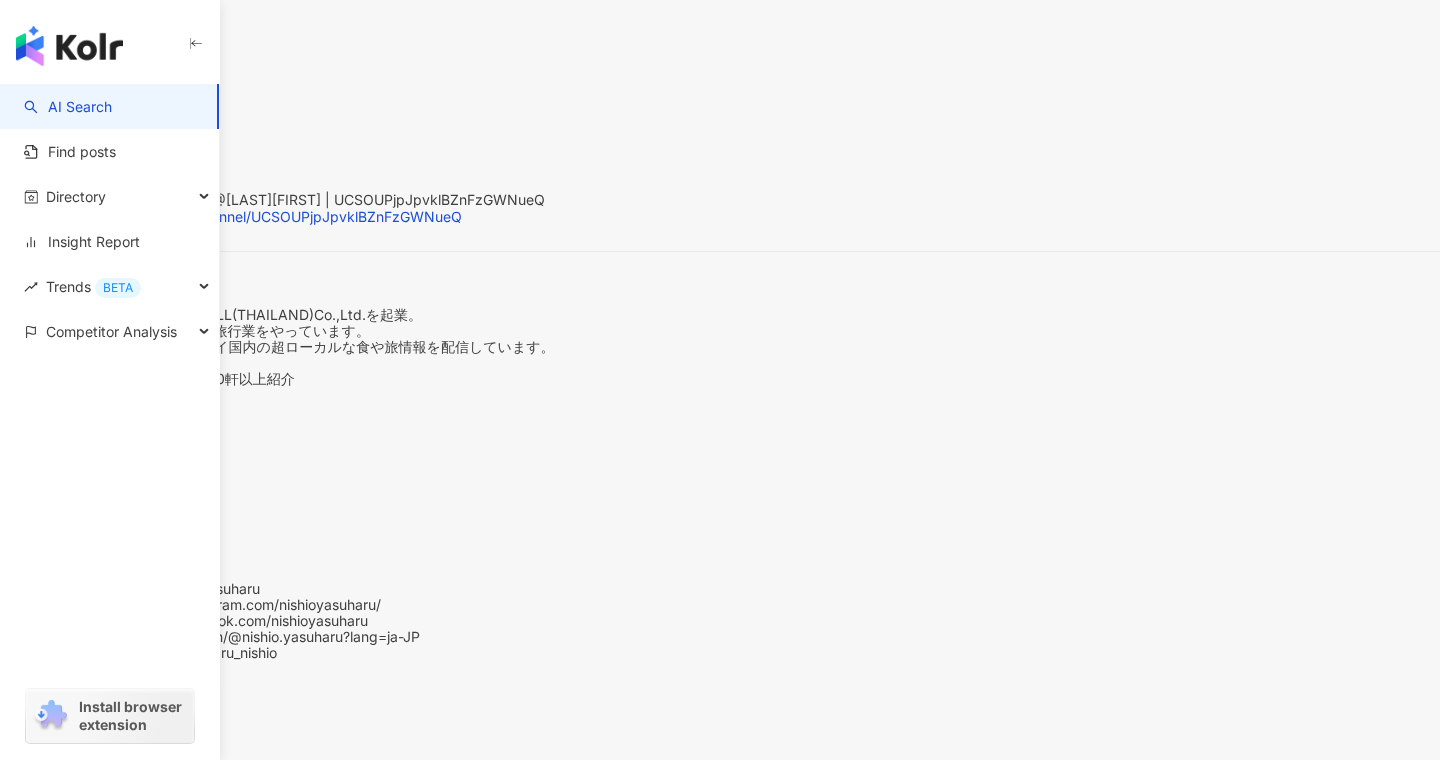 scroll, scrollTop: 0, scrollLeft: 0, axis: both 